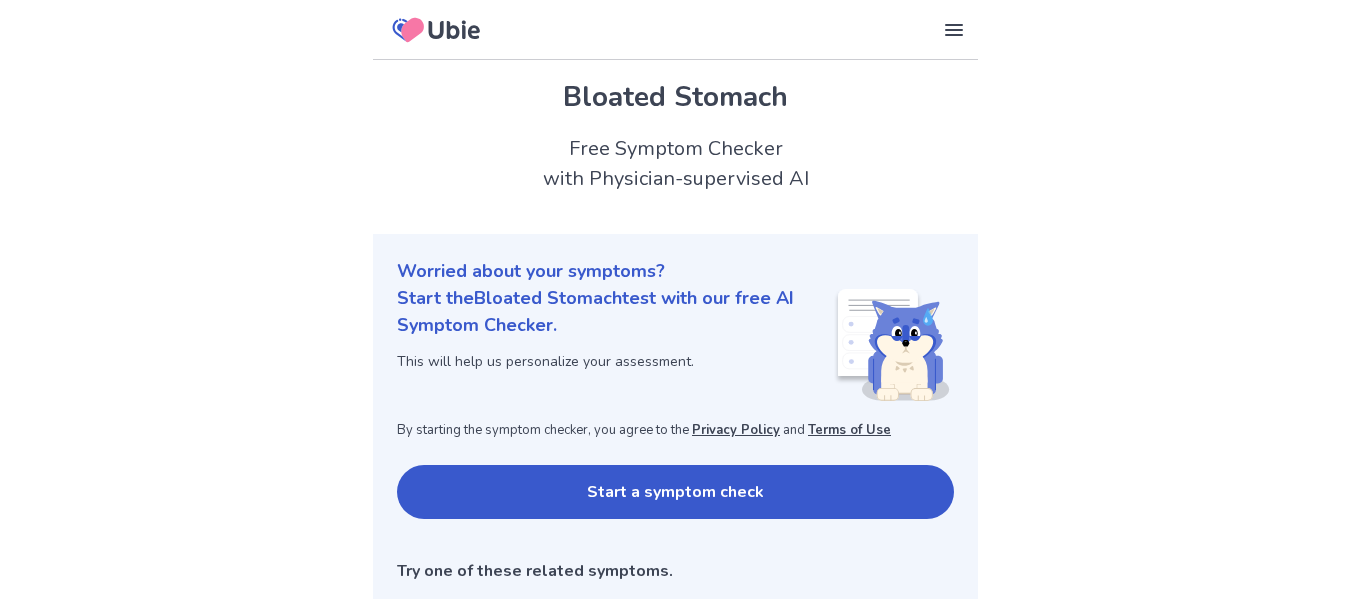 scroll, scrollTop: 0, scrollLeft: 0, axis: both 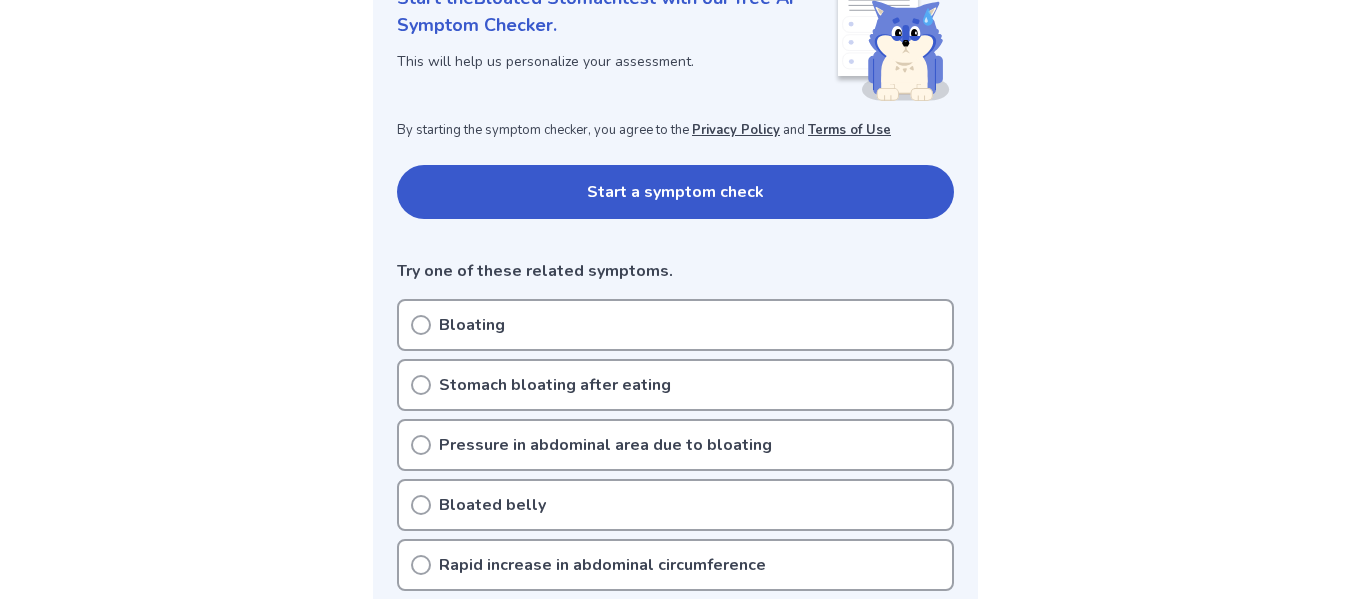 click on "Bloating" at bounding box center [675, 325] 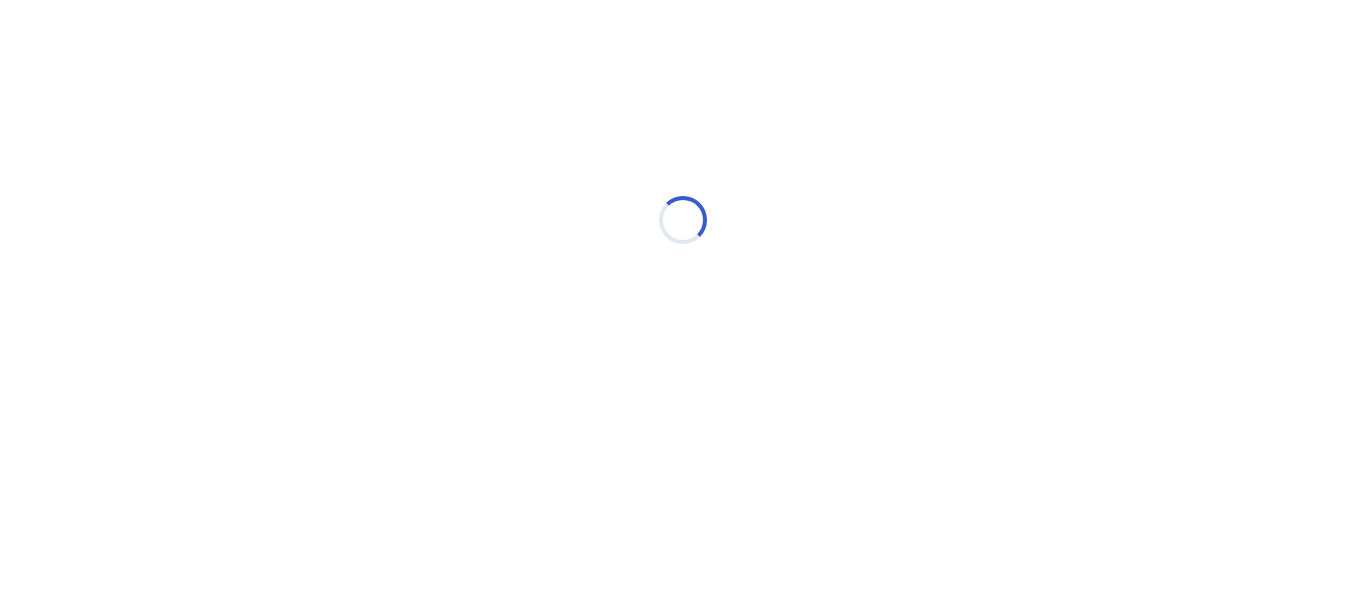 scroll, scrollTop: 0, scrollLeft: 0, axis: both 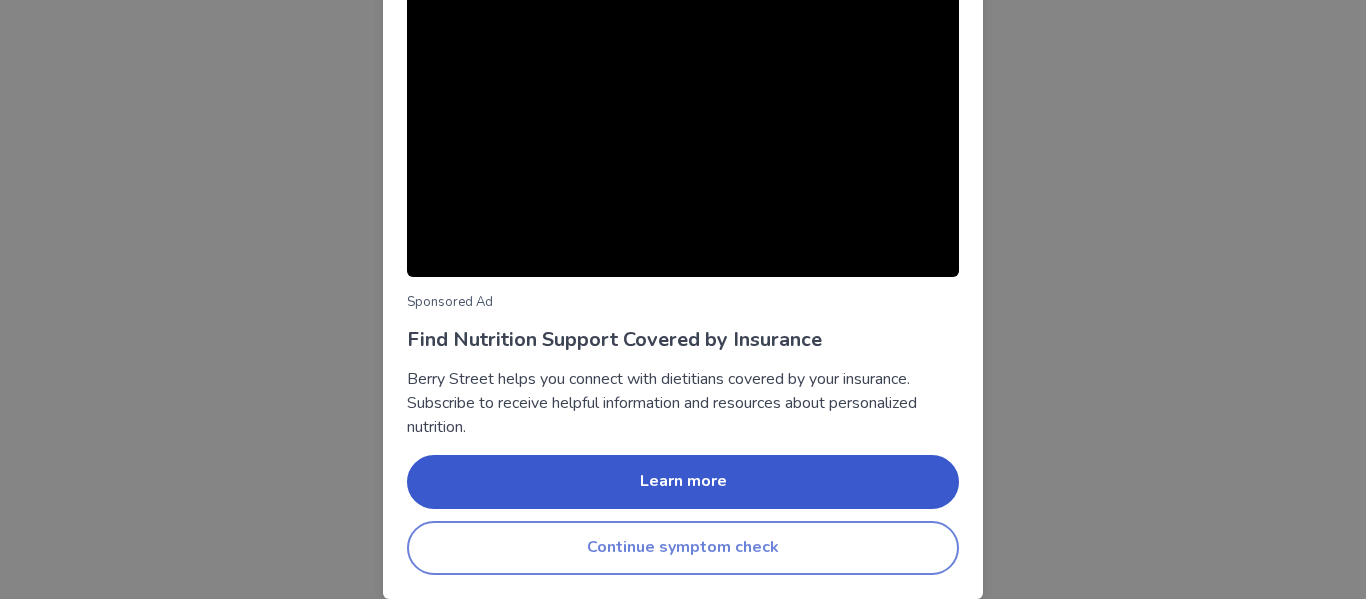 click on "Continue symptom check" at bounding box center [683, 548] 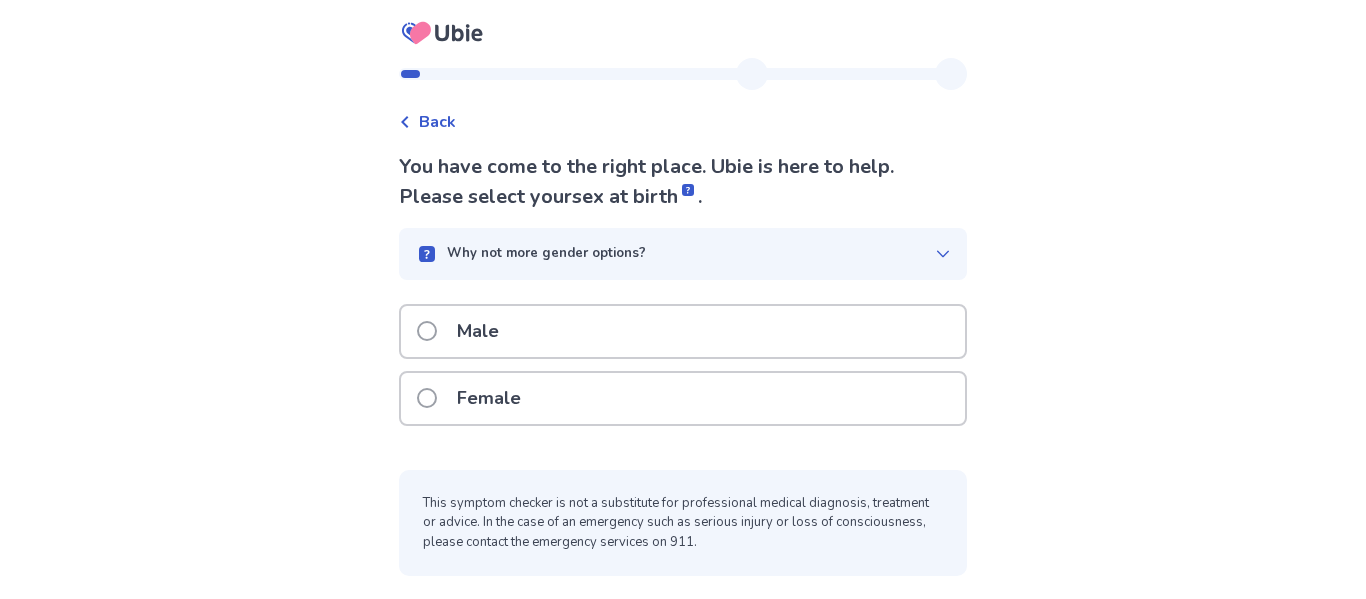 click on "Female" at bounding box center [683, 398] 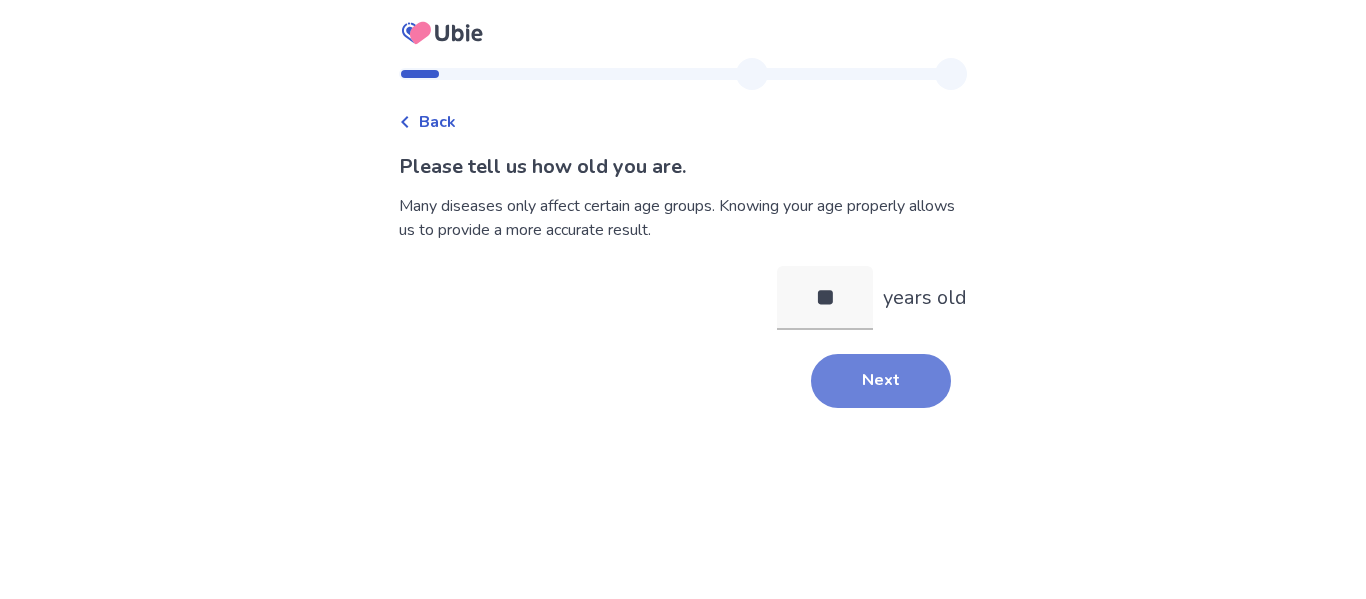 click on "Next" at bounding box center [881, 381] 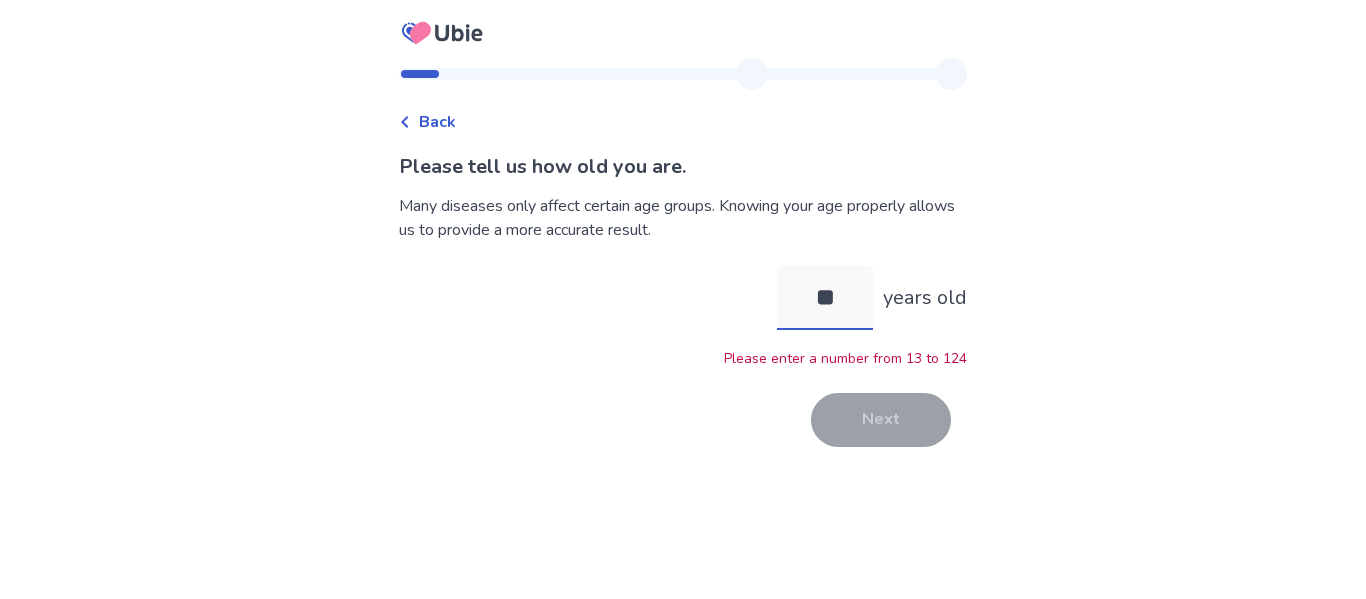click on "**" at bounding box center [825, 298] 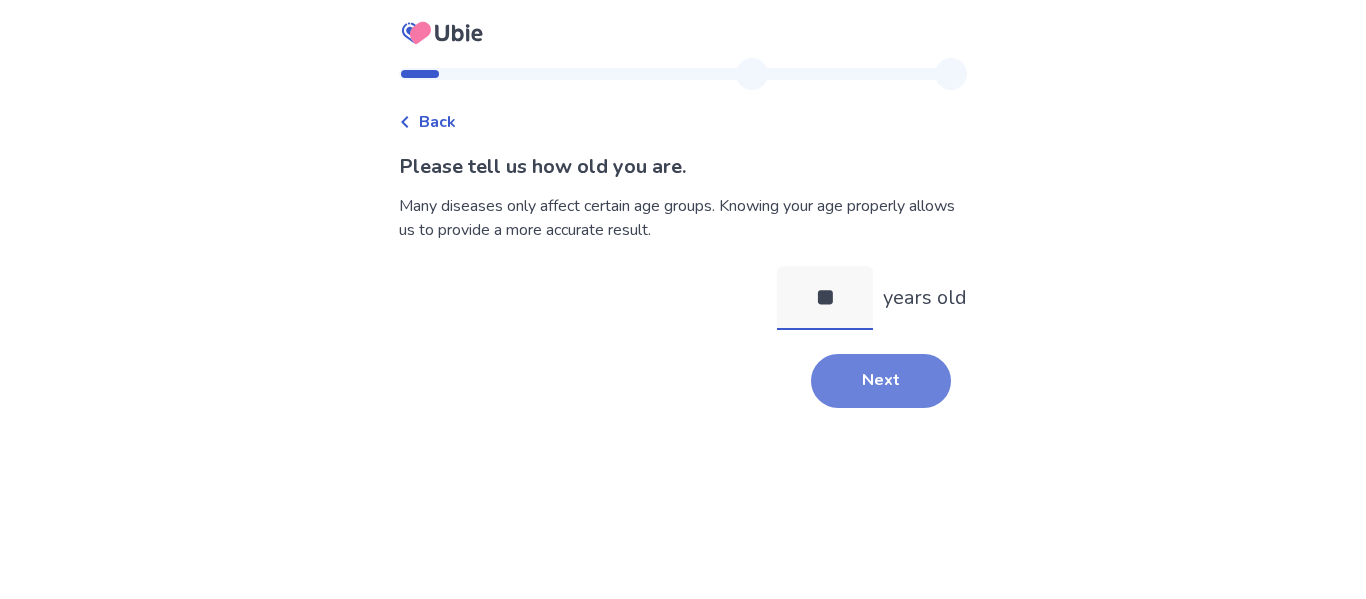 type on "**" 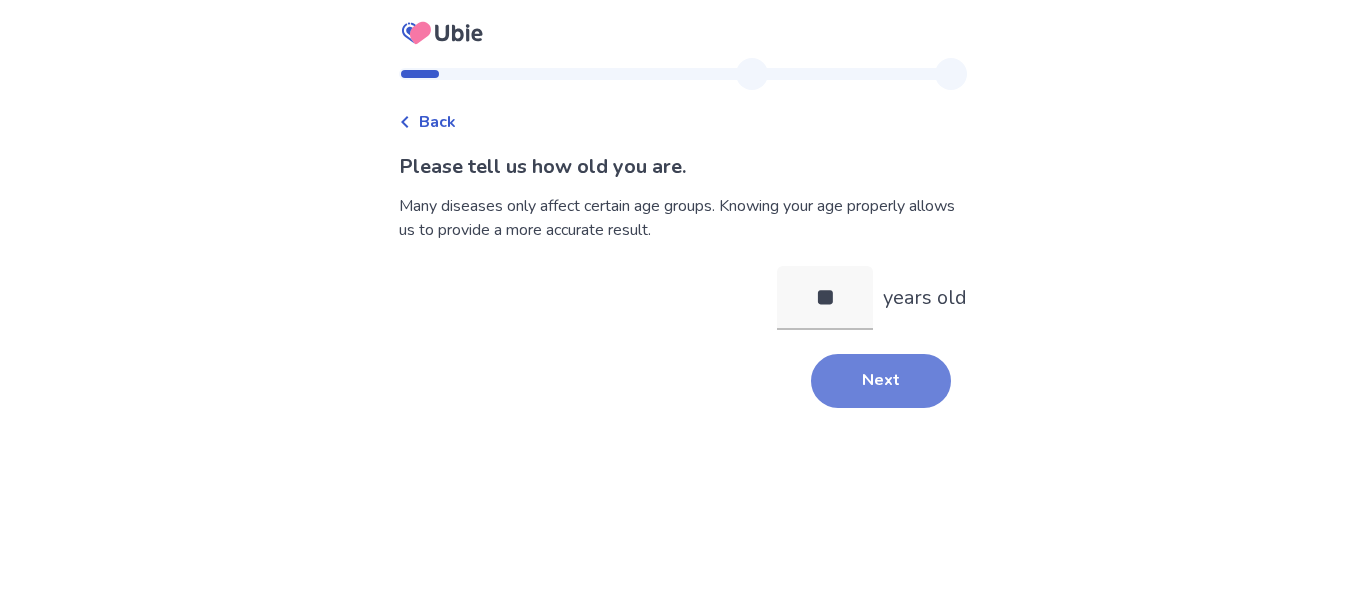 click on "Next" at bounding box center (881, 381) 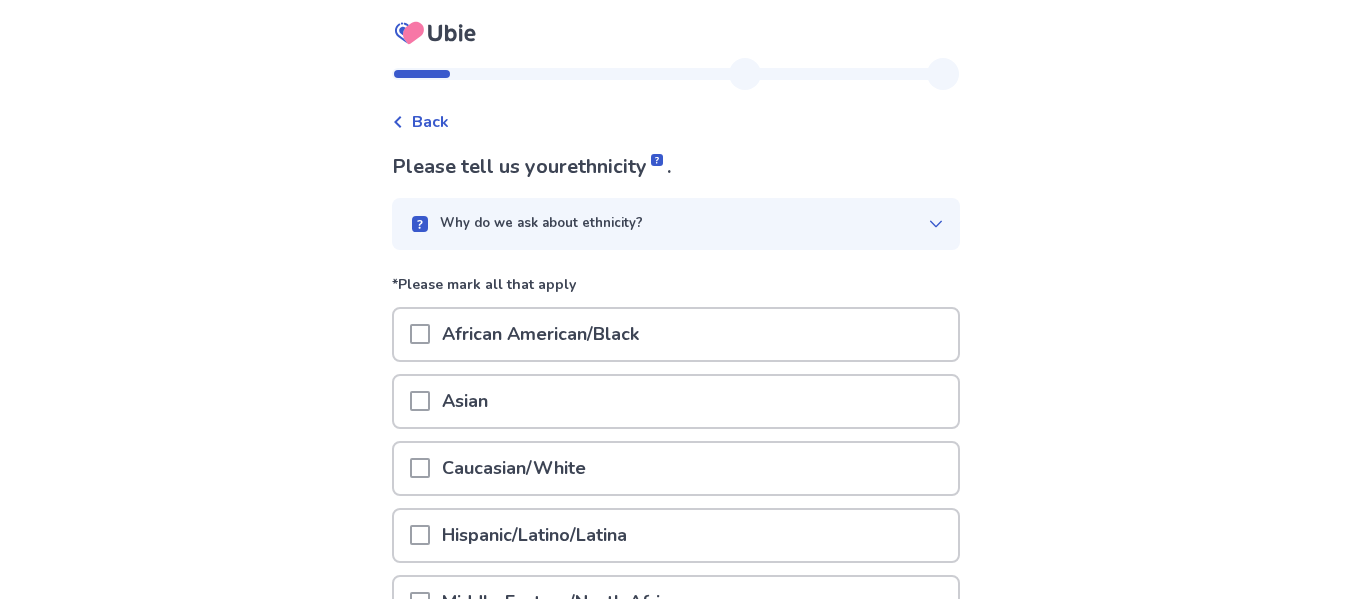 scroll, scrollTop: 100, scrollLeft: 0, axis: vertical 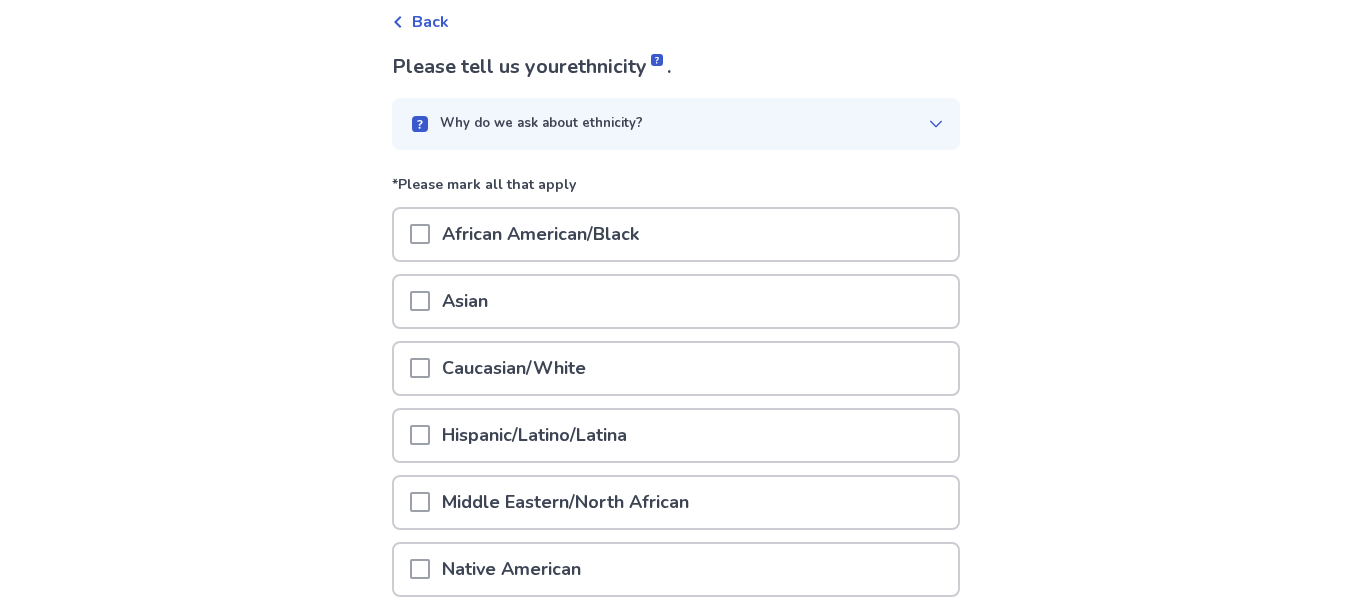 click on "Why do we ask about ethnicity?" at bounding box center (668, 124) 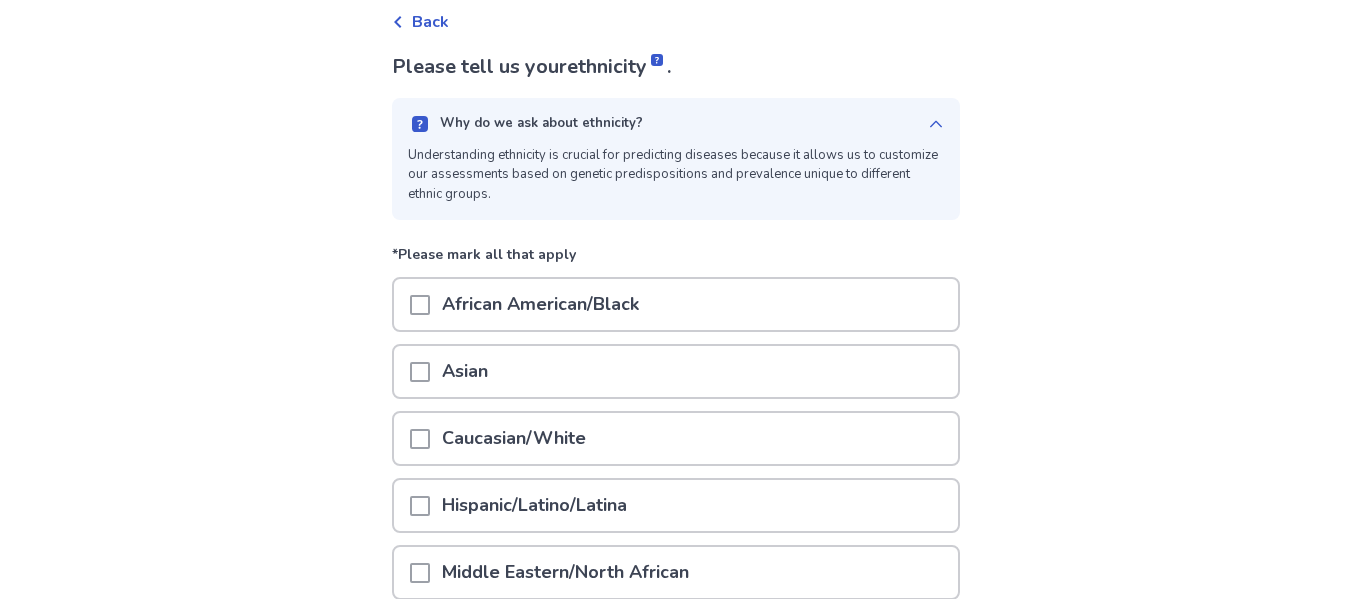 drag, startPoint x: 843, startPoint y: 119, endPoint x: 598, endPoint y: 208, distance: 260.66452 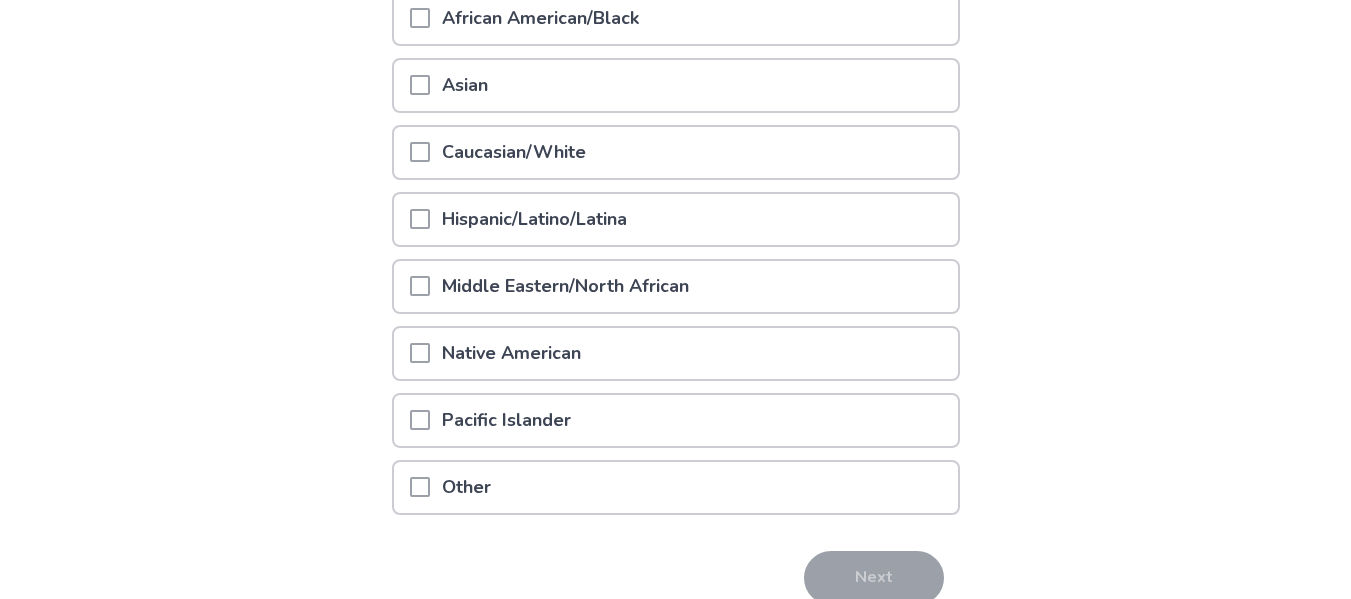 scroll, scrollTop: 200, scrollLeft: 0, axis: vertical 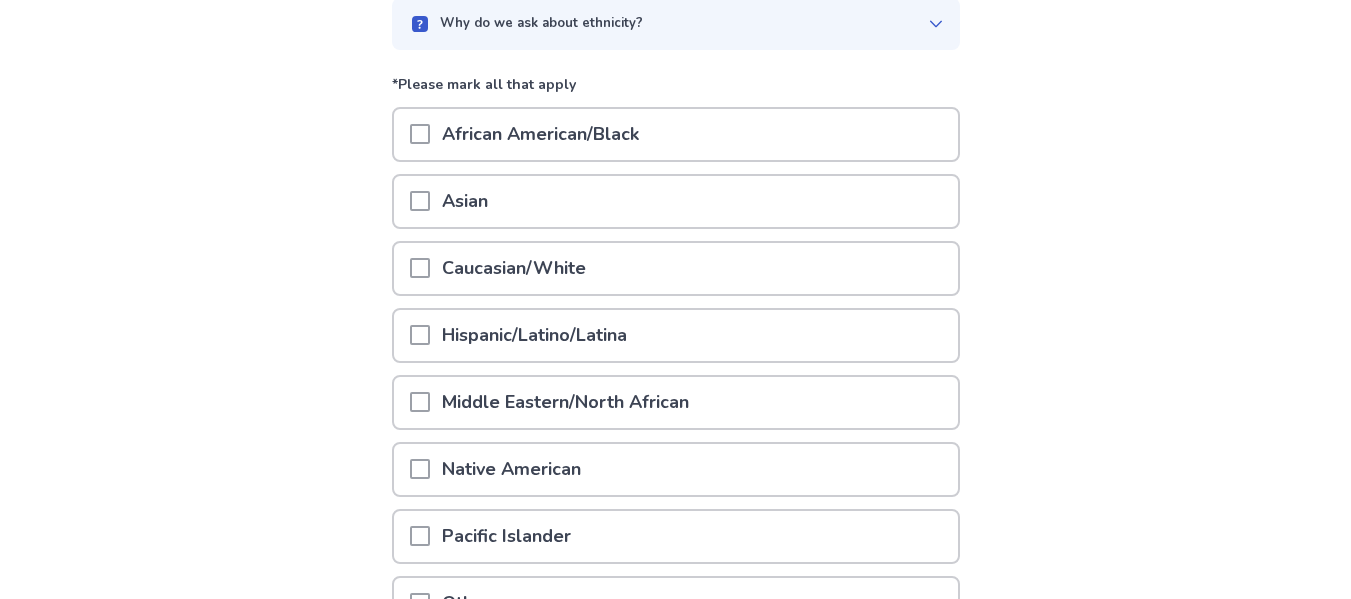 click on "Asian" at bounding box center [676, 201] 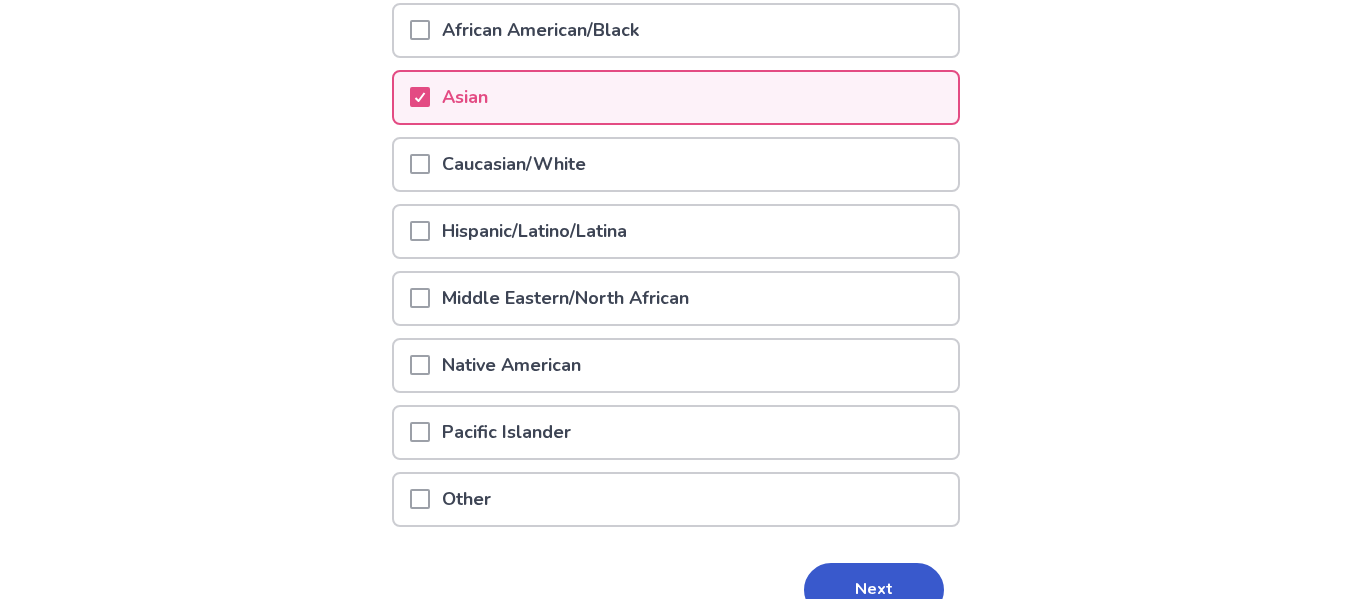 scroll, scrollTop: 400, scrollLeft: 0, axis: vertical 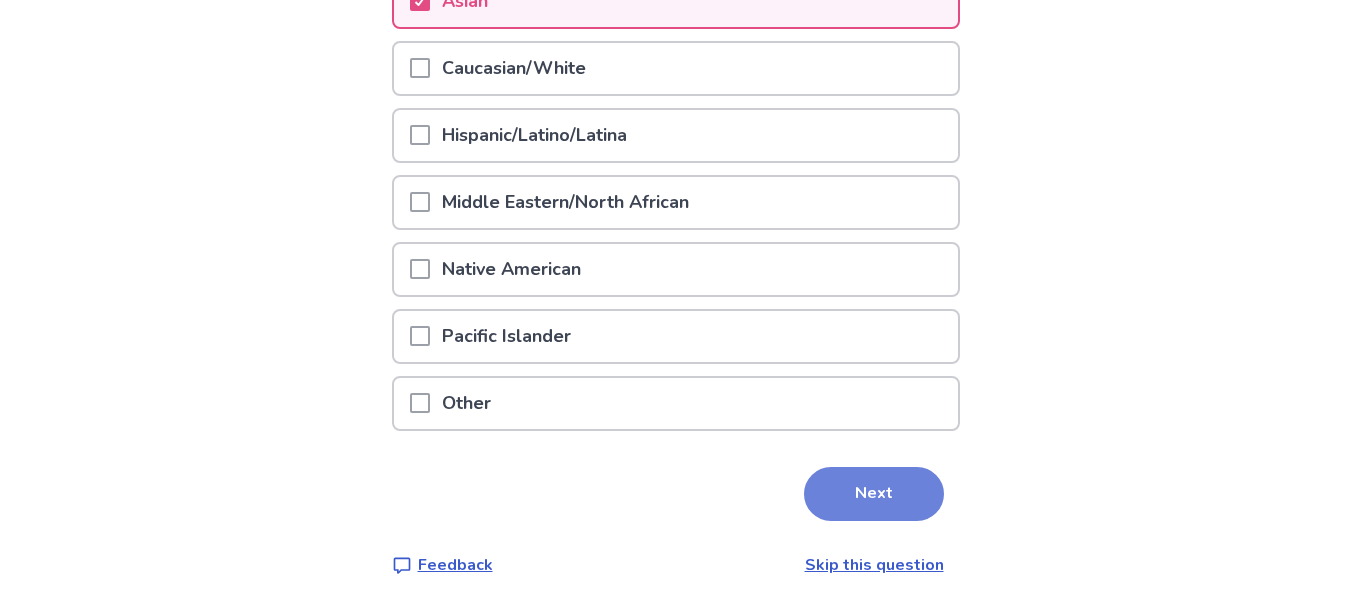 click on "Next" at bounding box center [874, 494] 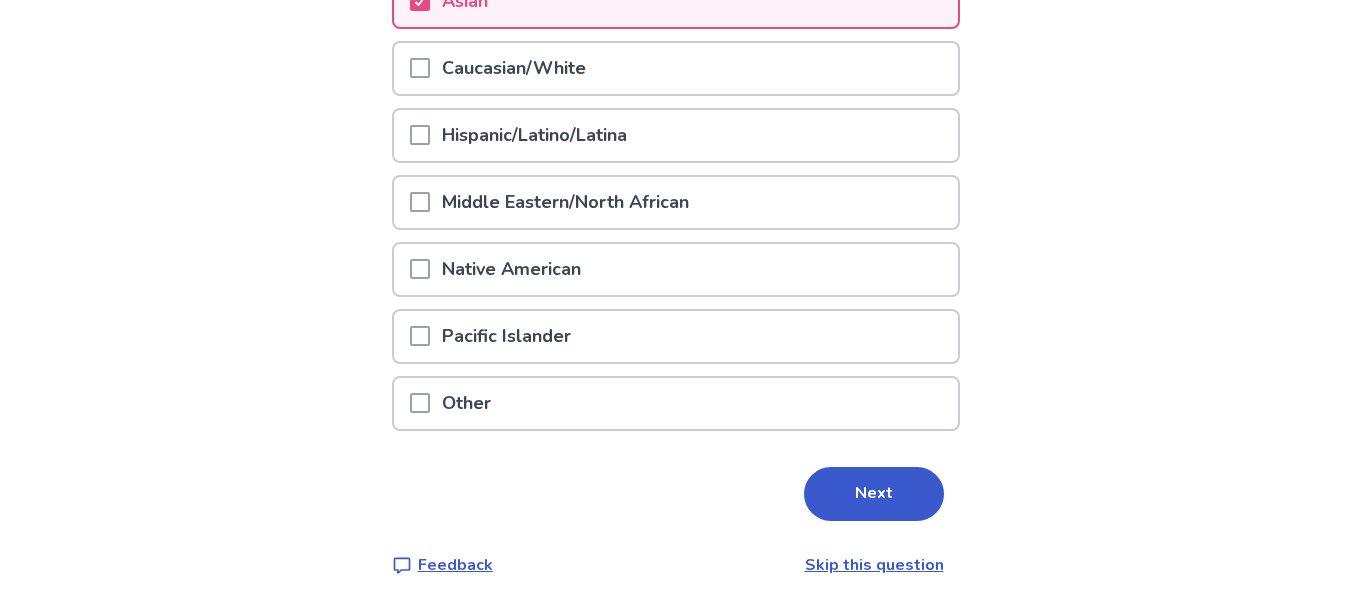 scroll, scrollTop: 0, scrollLeft: 0, axis: both 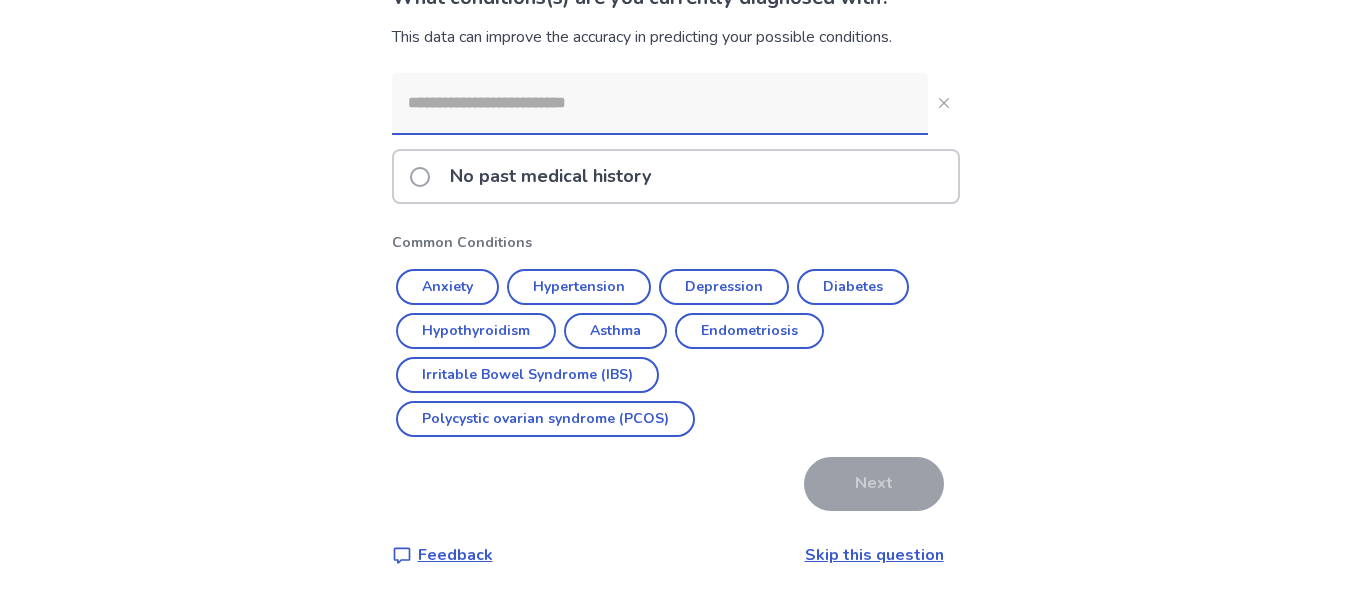click on "No past medical history" at bounding box center (550, 176) 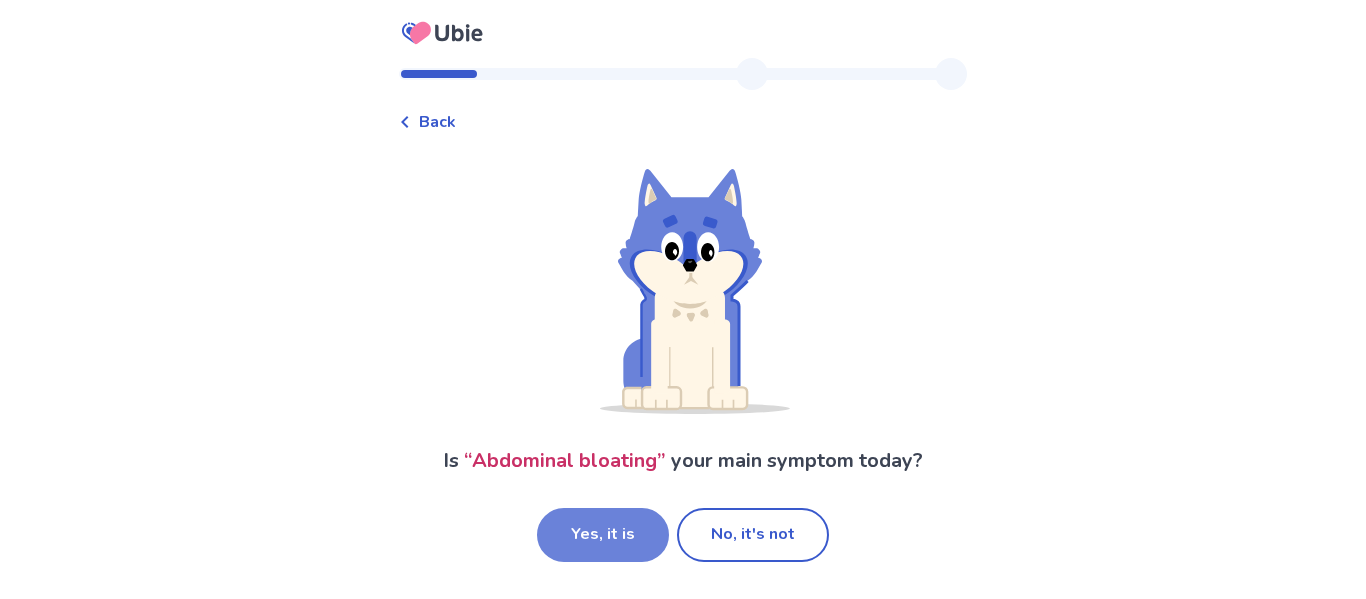 click on "Yes, it is" at bounding box center (603, 535) 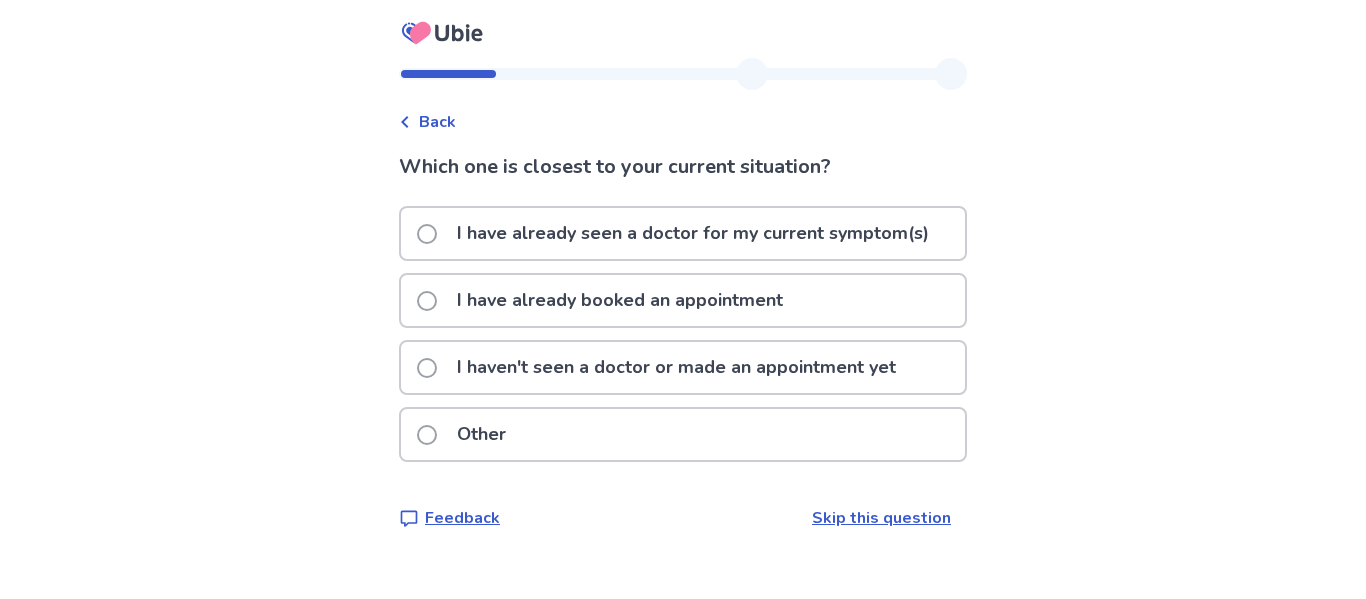 click on "I haven't seen a doctor or made an appointment yet" at bounding box center [676, 367] 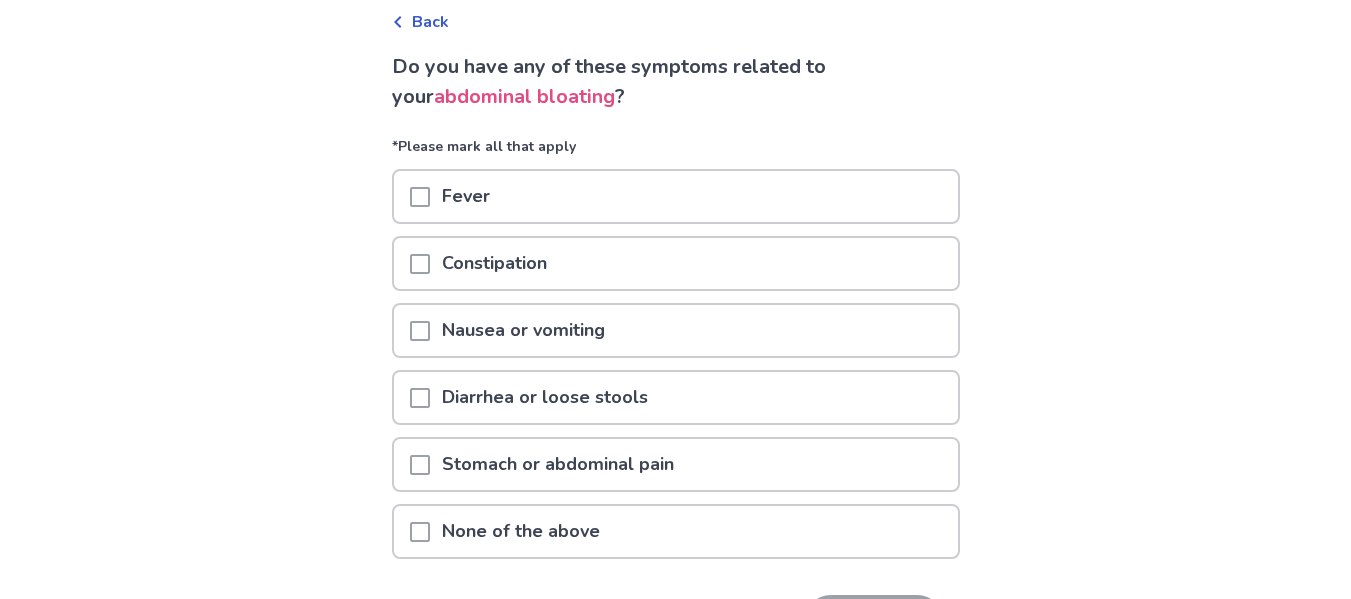 scroll, scrollTop: 200, scrollLeft: 0, axis: vertical 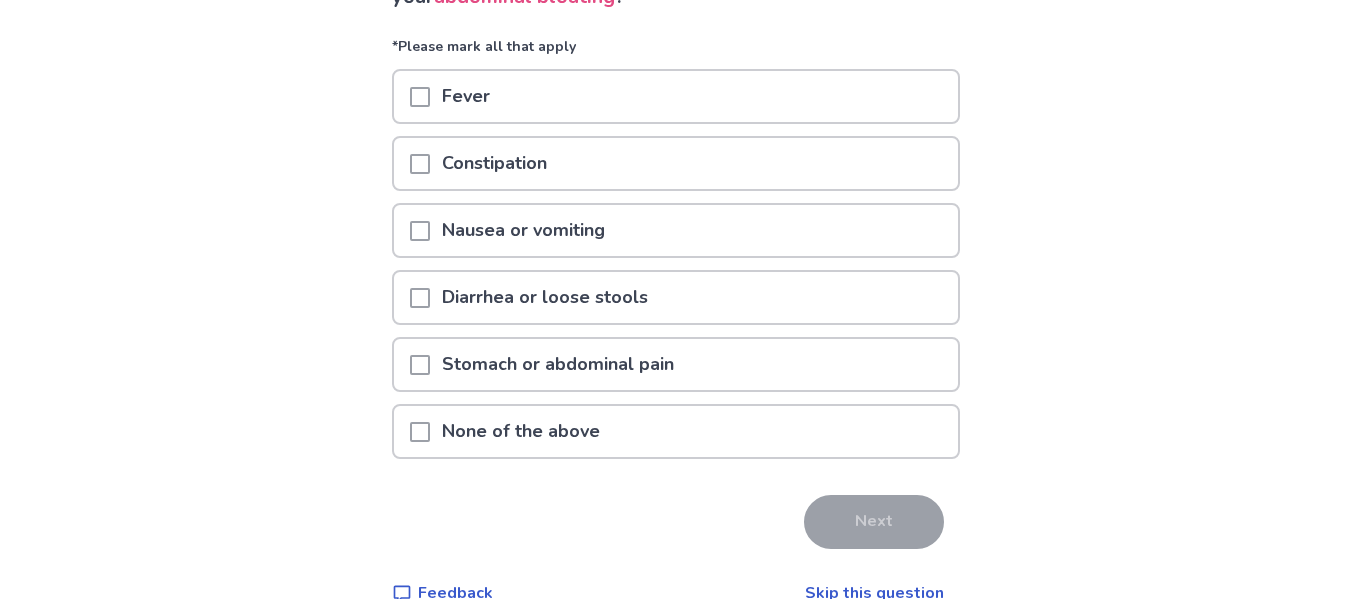 click at bounding box center [420, 432] 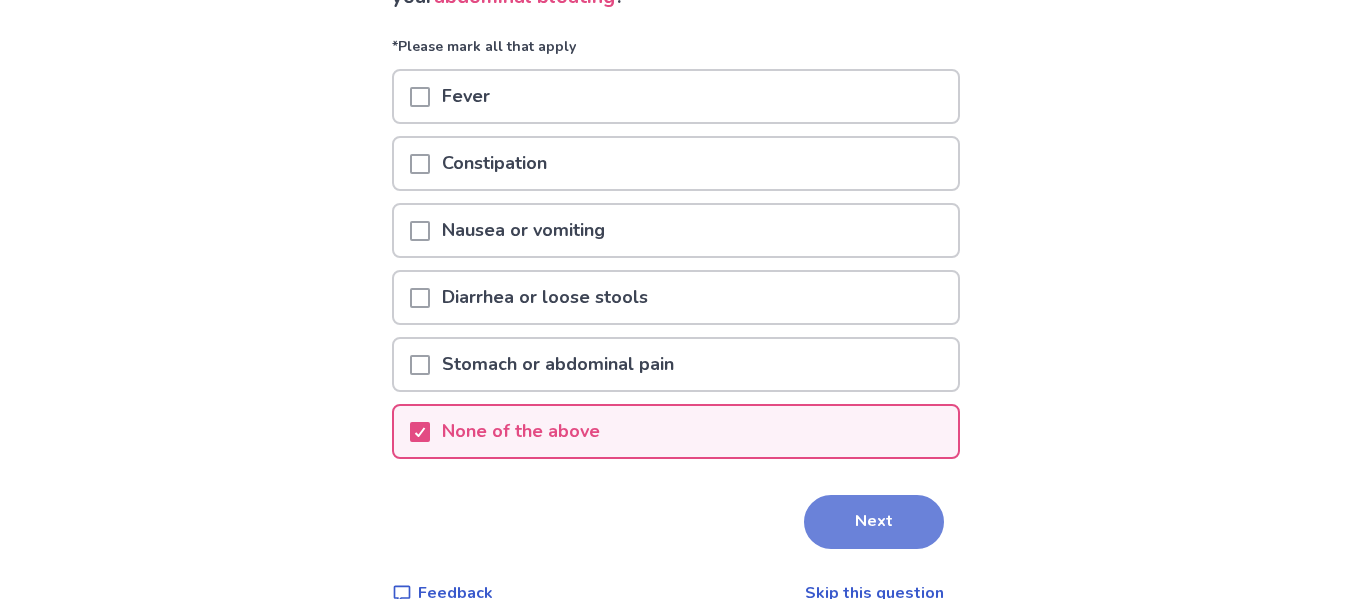 click on "Next" at bounding box center [874, 522] 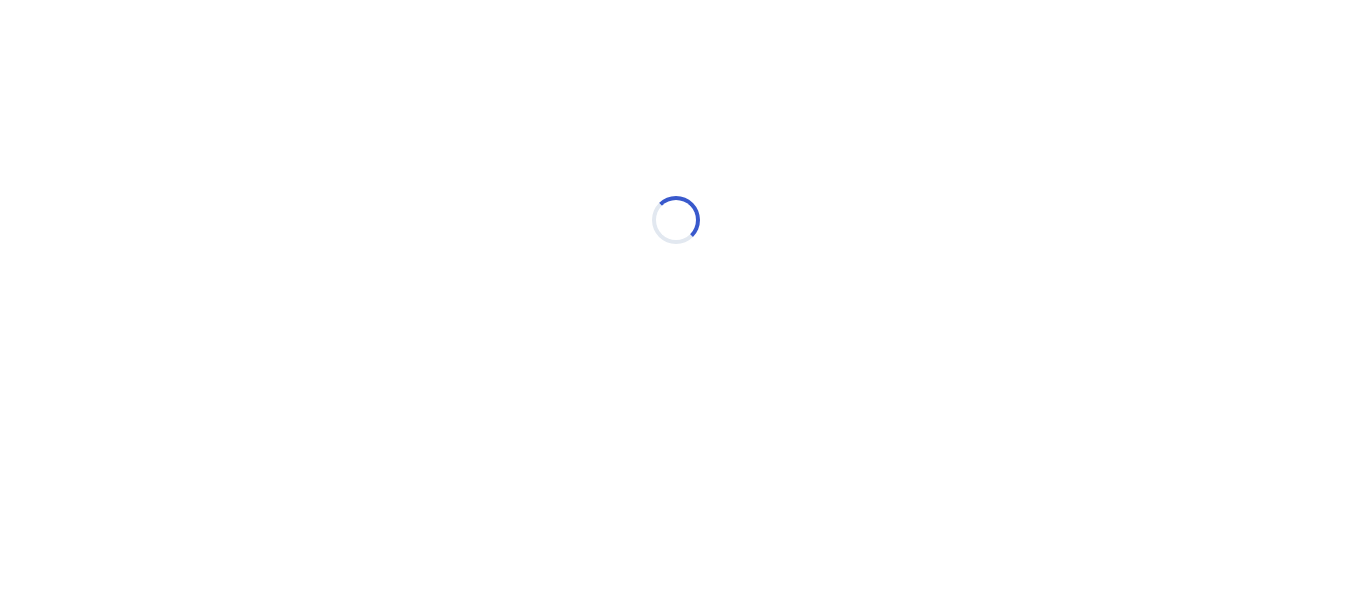 scroll, scrollTop: 0, scrollLeft: 0, axis: both 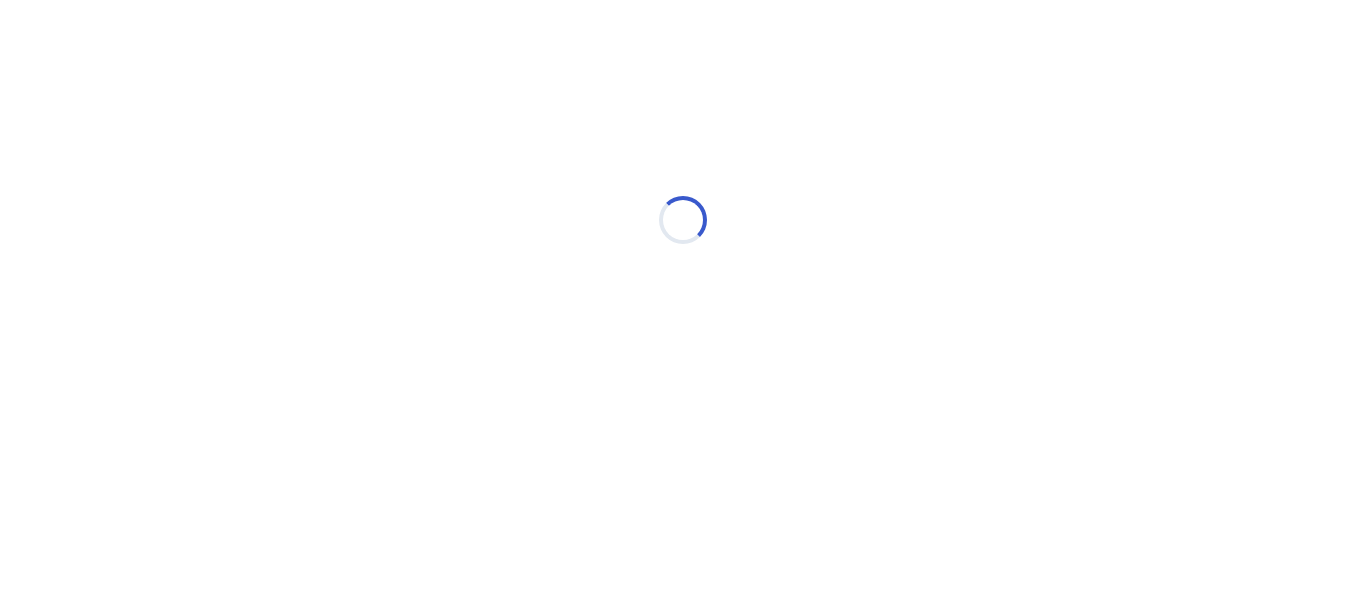 select on "*" 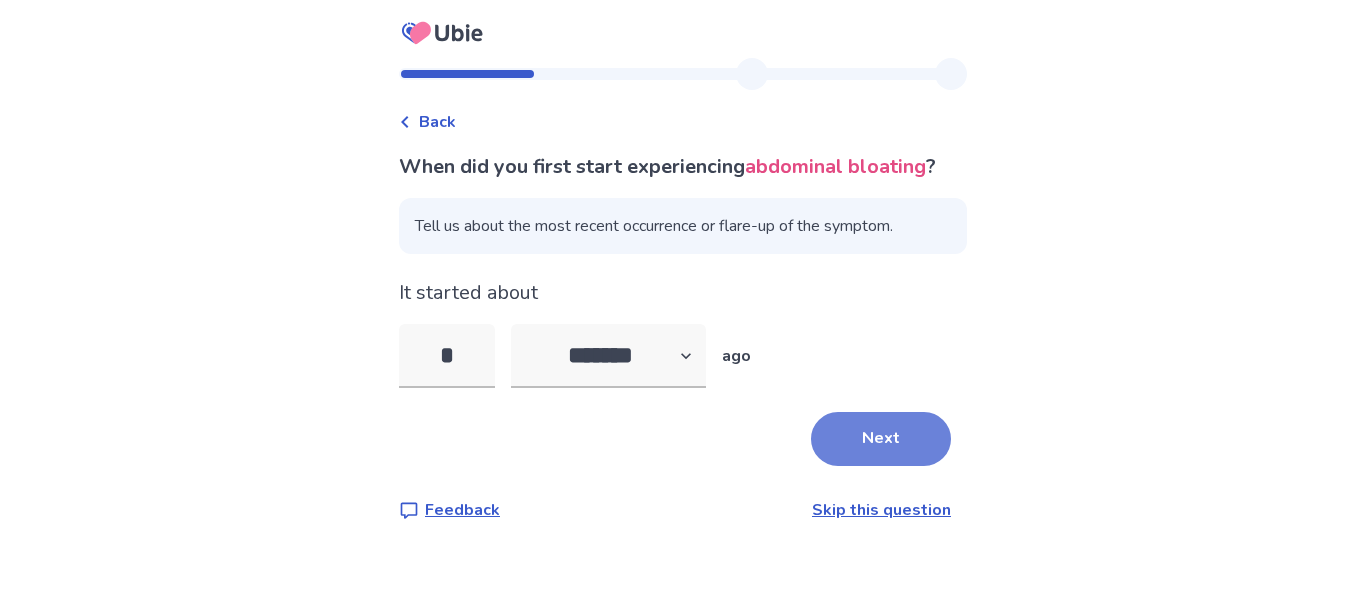 type on "*" 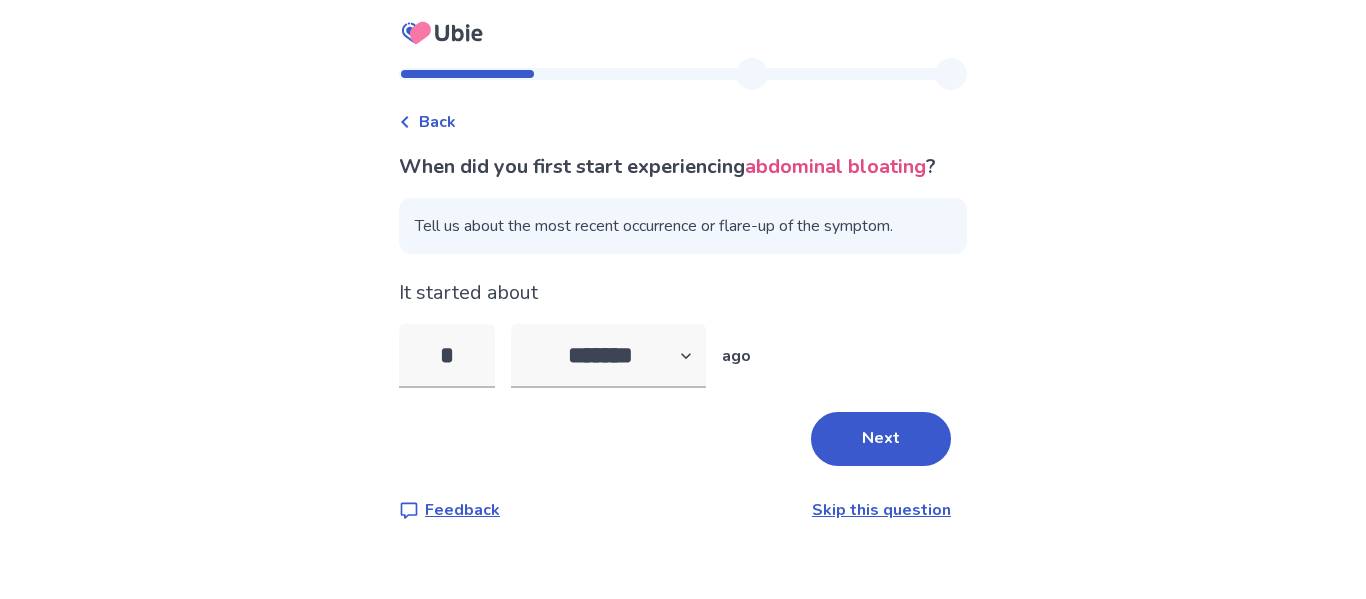 click on "Next" at bounding box center (881, 439) 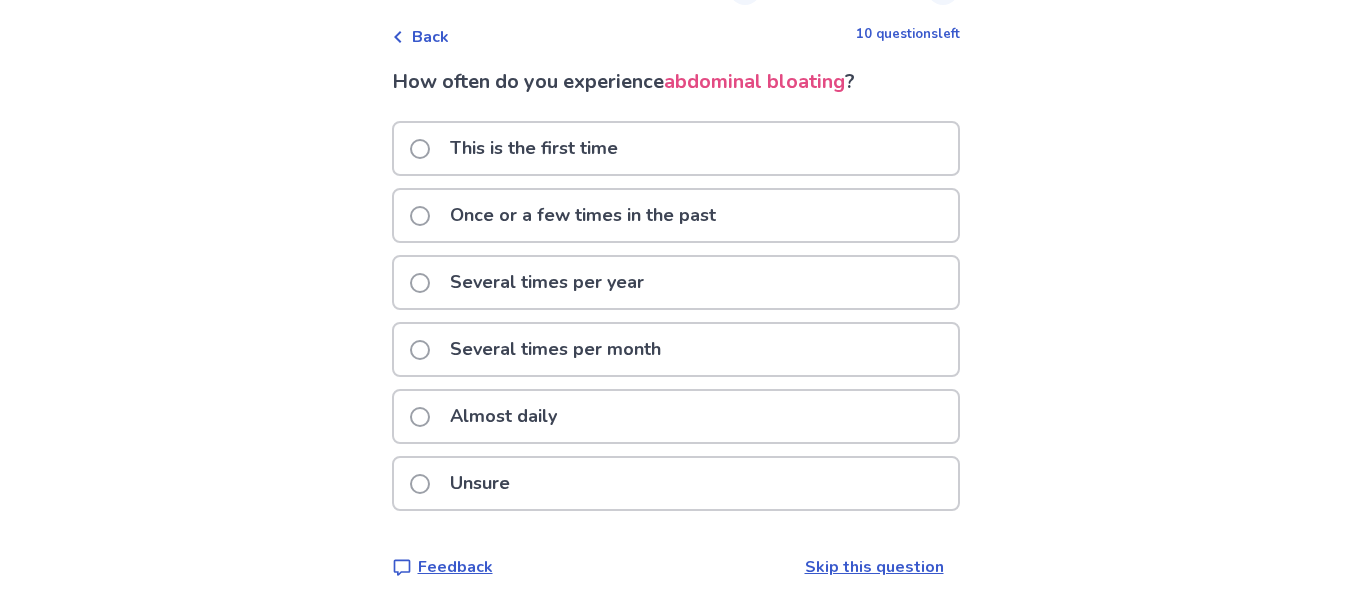 scroll, scrollTop: 97, scrollLeft: 0, axis: vertical 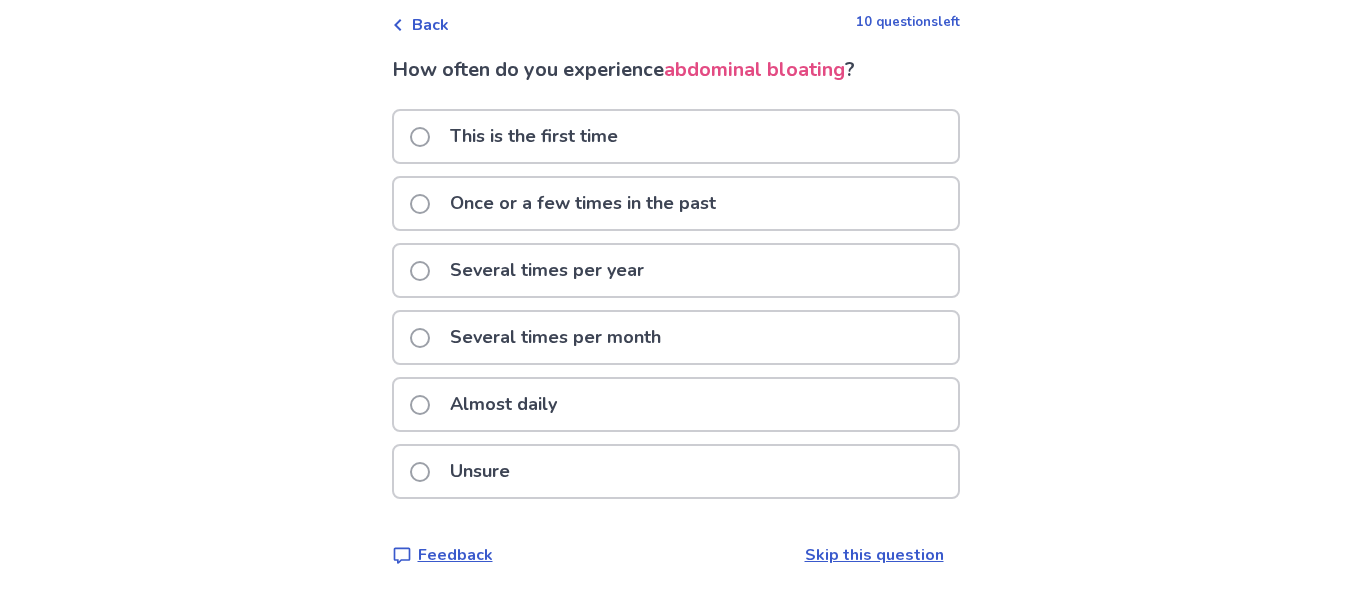 click on "Once or a few times in the past" at bounding box center [676, 203] 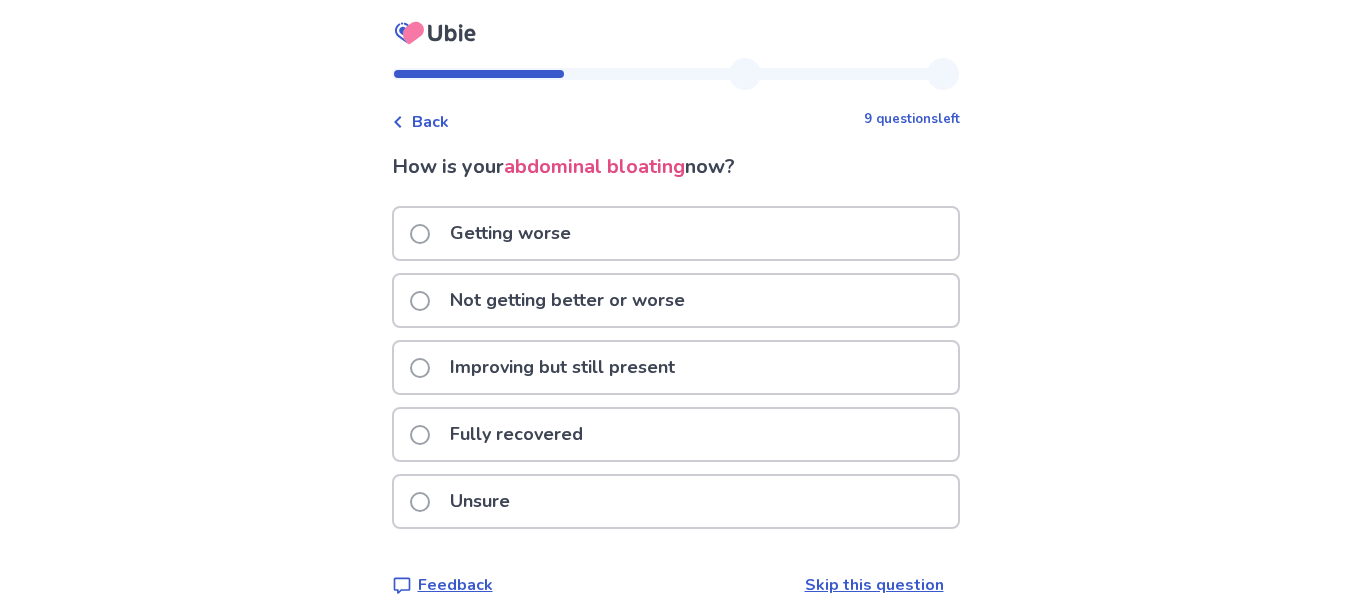 click on "Improving but still present" at bounding box center [676, 367] 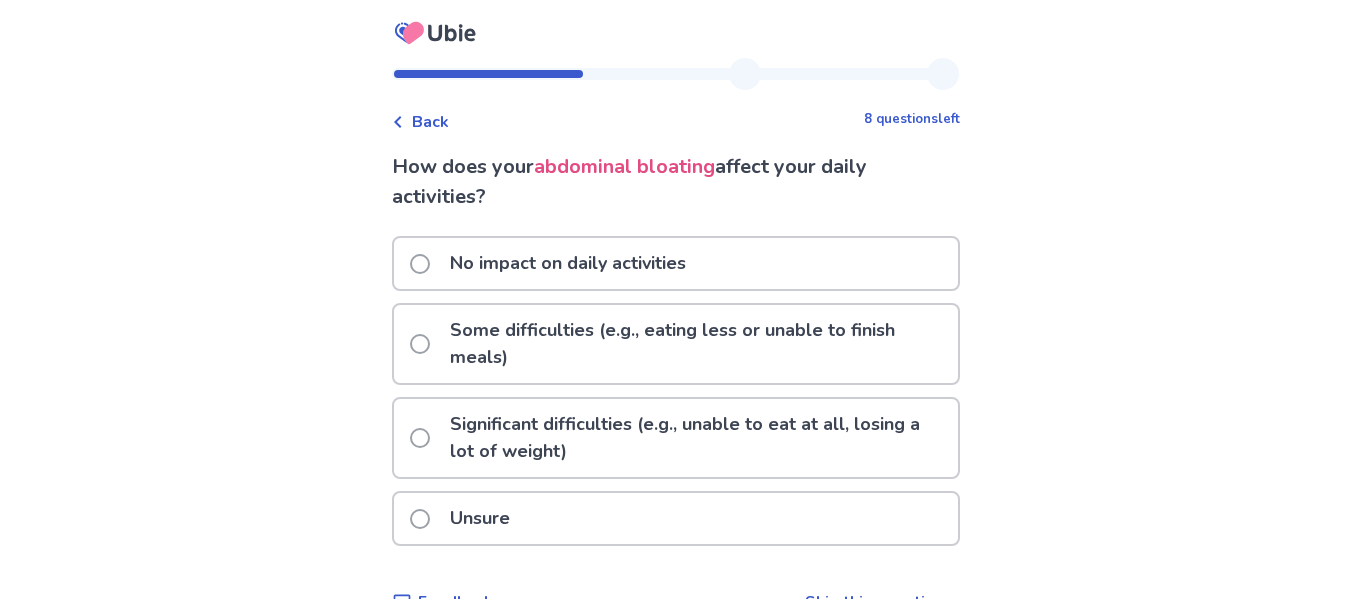 click on "Some difficulties (e.g., eating less or unable to finish meals)" at bounding box center (698, 344) 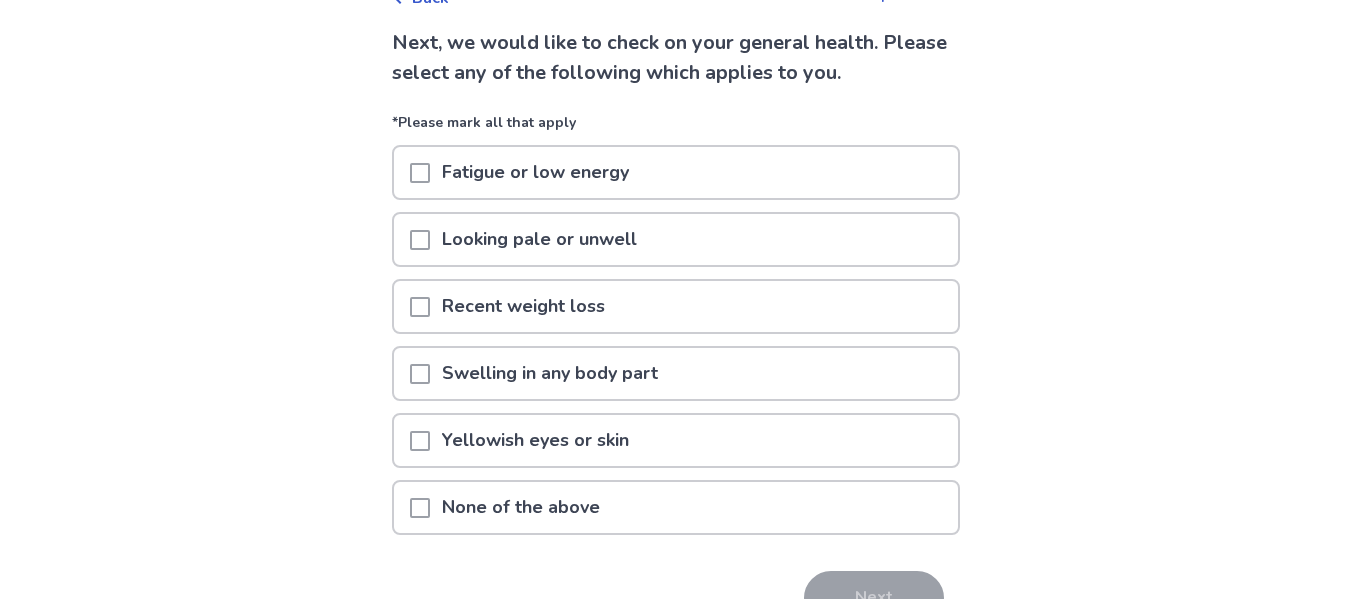 scroll, scrollTop: 200, scrollLeft: 0, axis: vertical 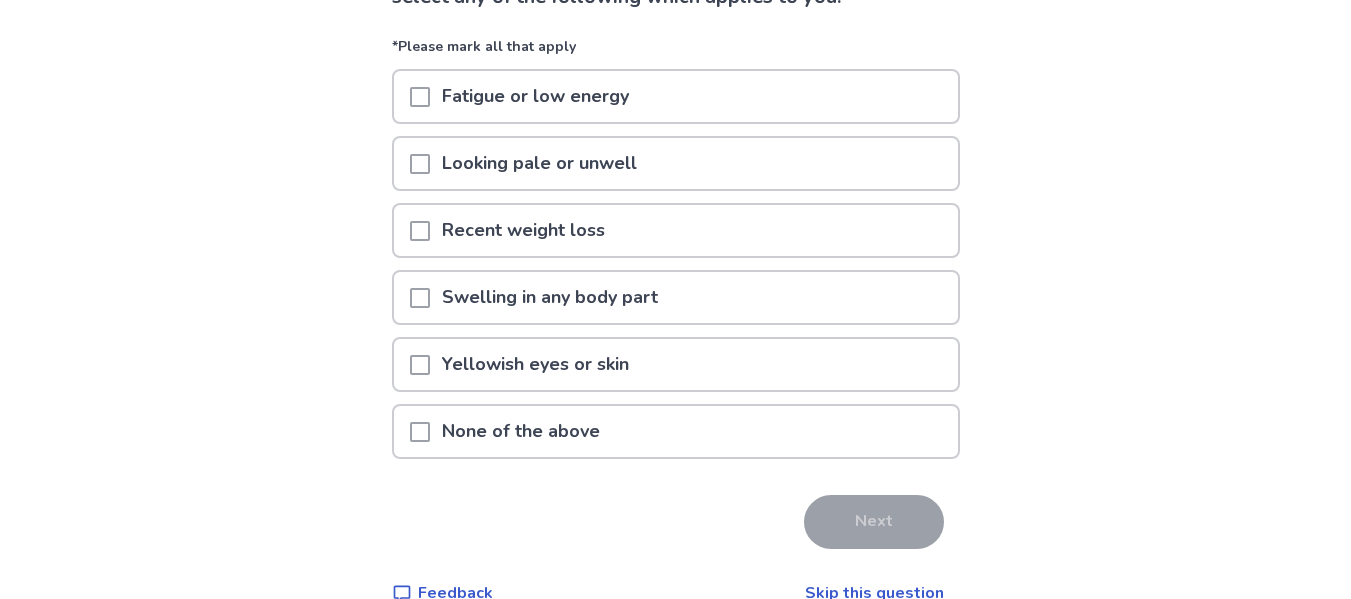 click at bounding box center [420, 432] 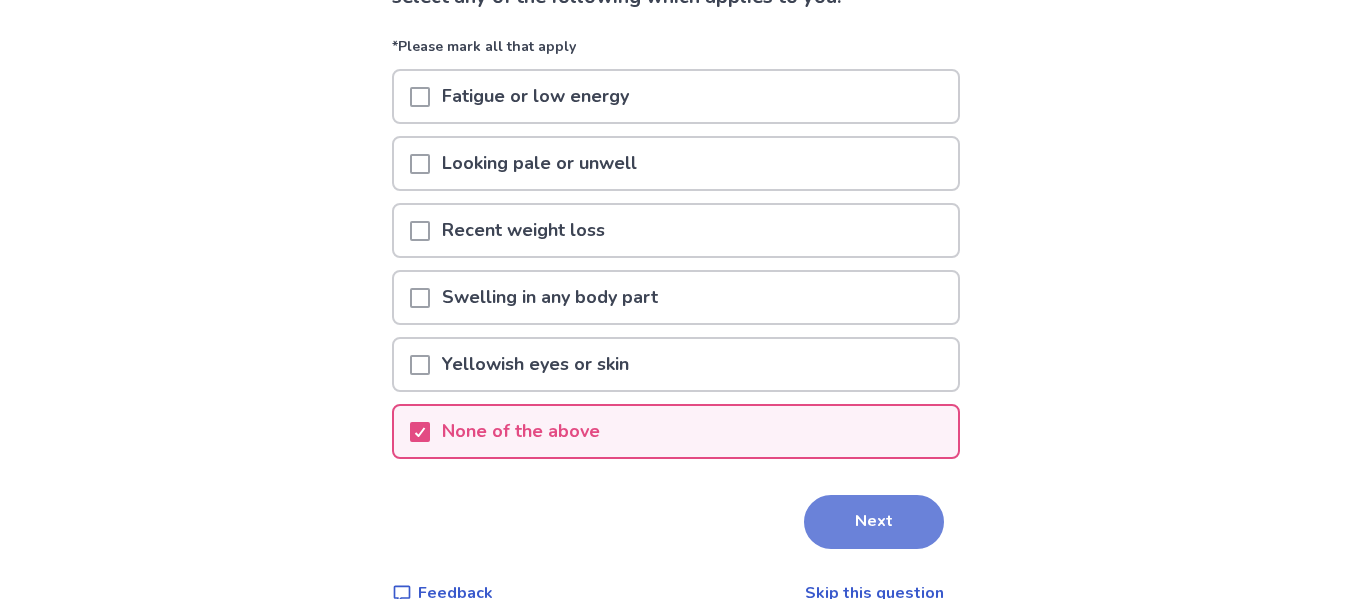 click on "Next" at bounding box center (874, 522) 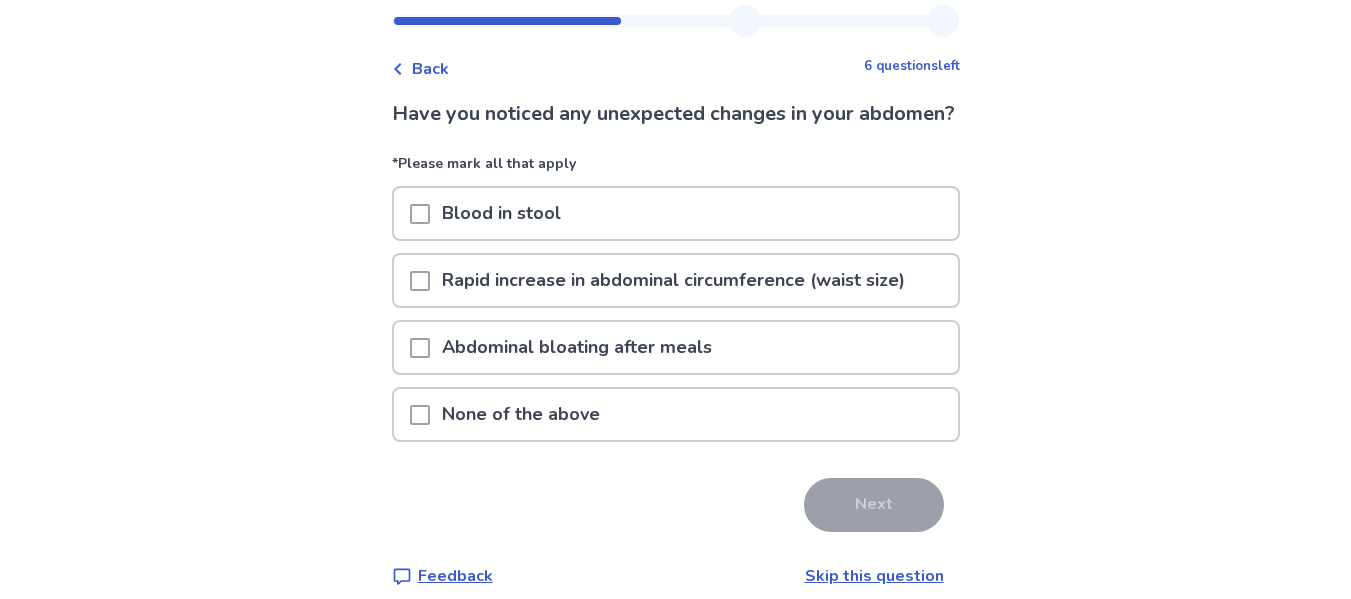 scroll, scrollTop: 100, scrollLeft: 0, axis: vertical 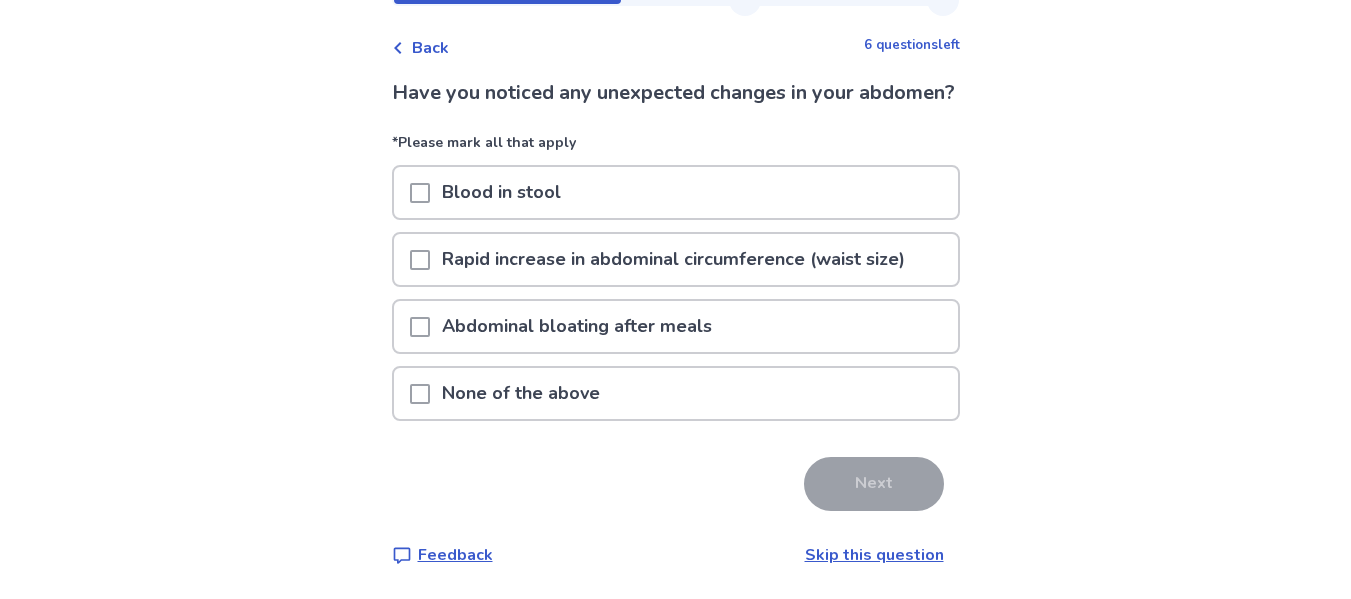 click at bounding box center [420, 394] 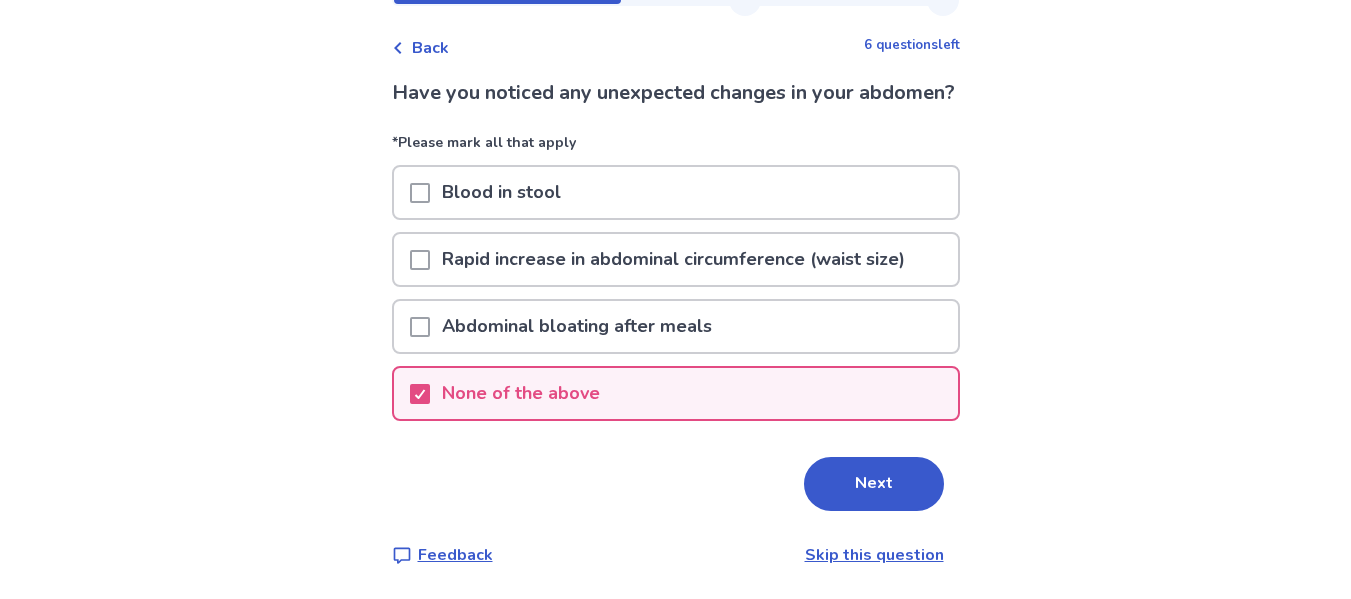 click on "Next" at bounding box center [874, 484] 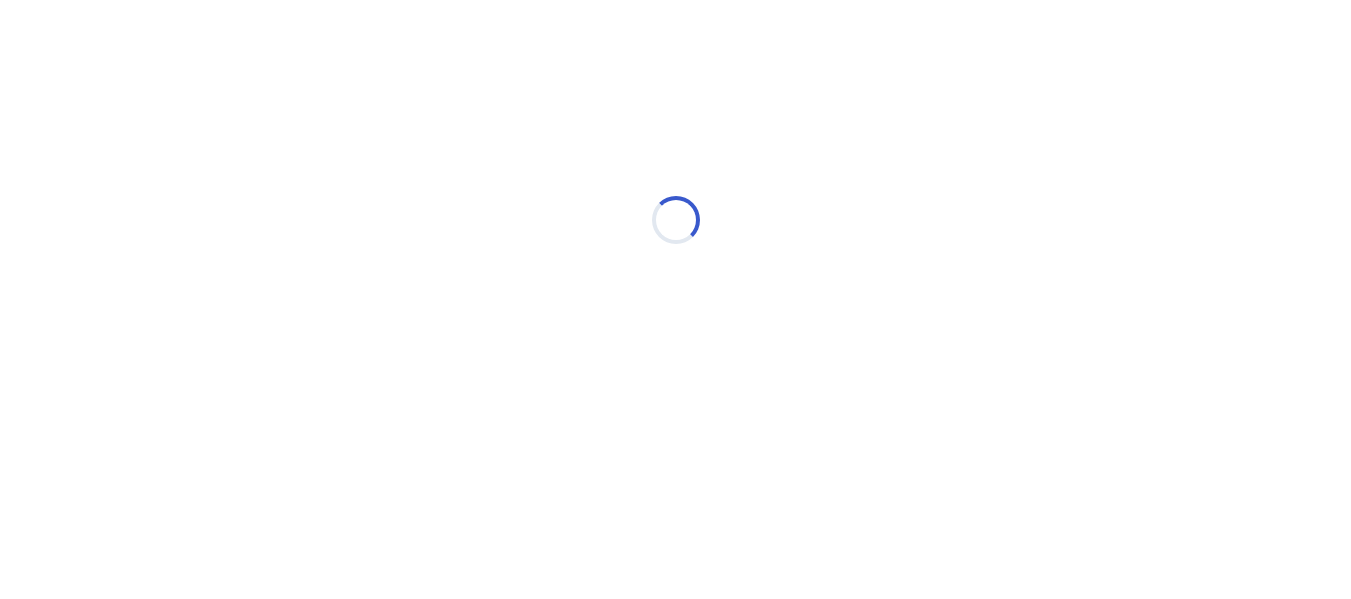 scroll, scrollTop: 0, scrollLeft: 0, axis: both 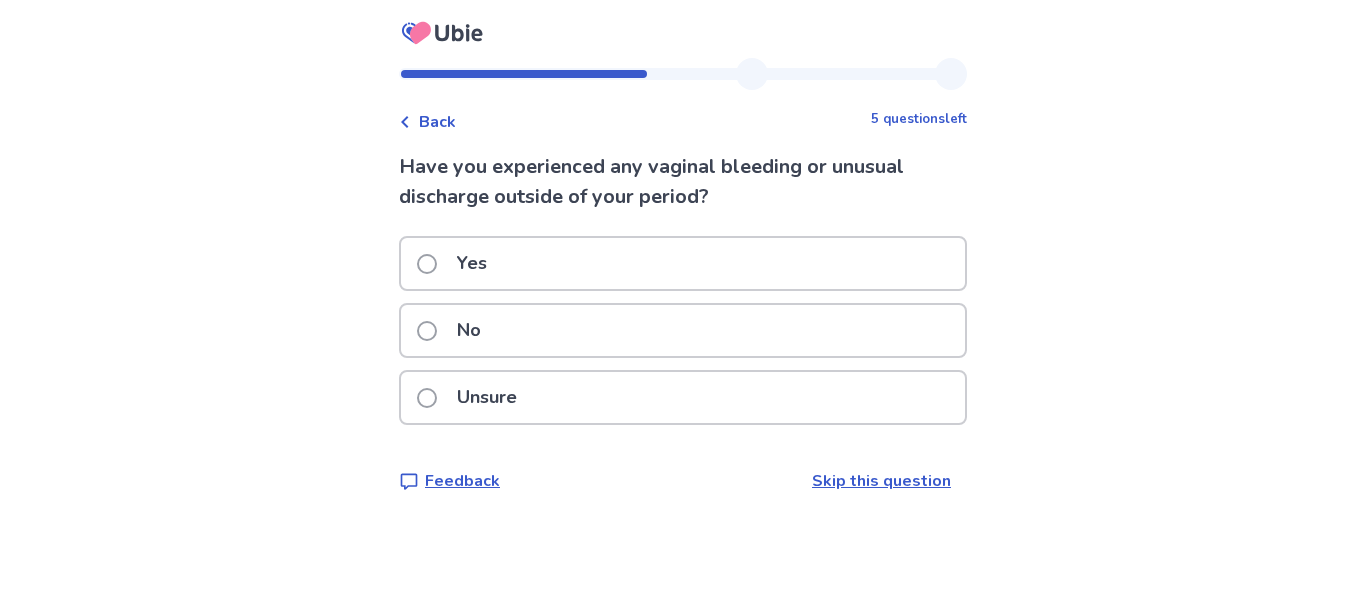 click on "No" at bounding box center [469, 330] 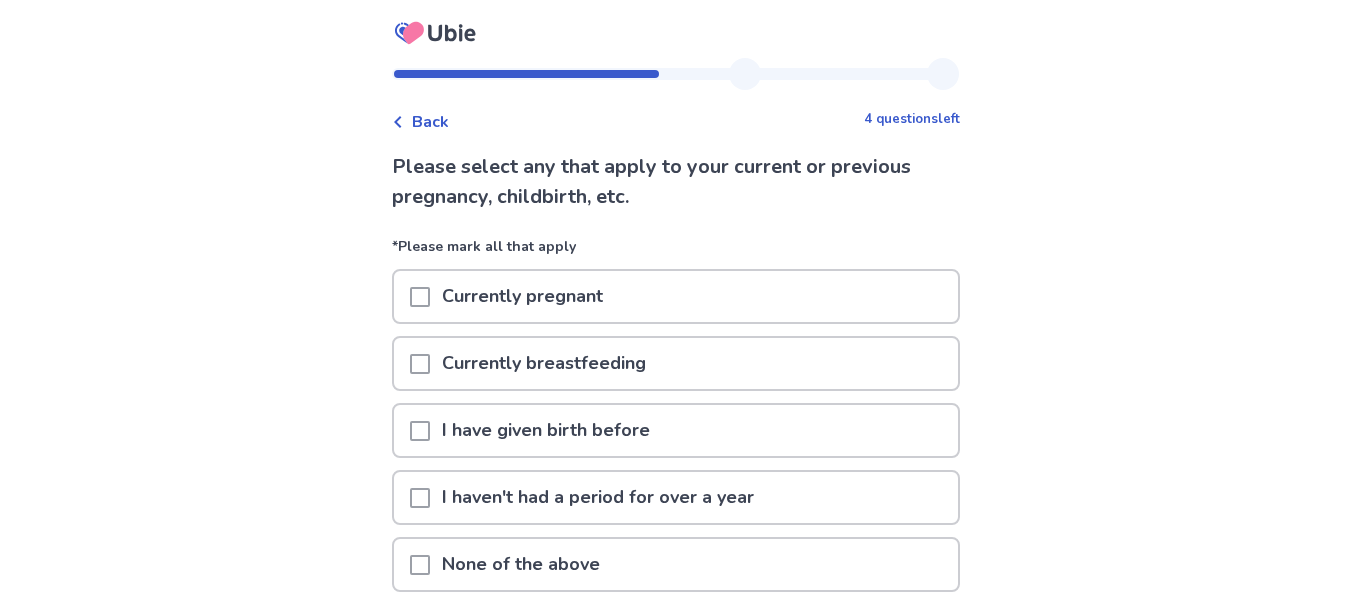 scroll, scrollTop: 100, scrollLeft: 0, axis: vertical 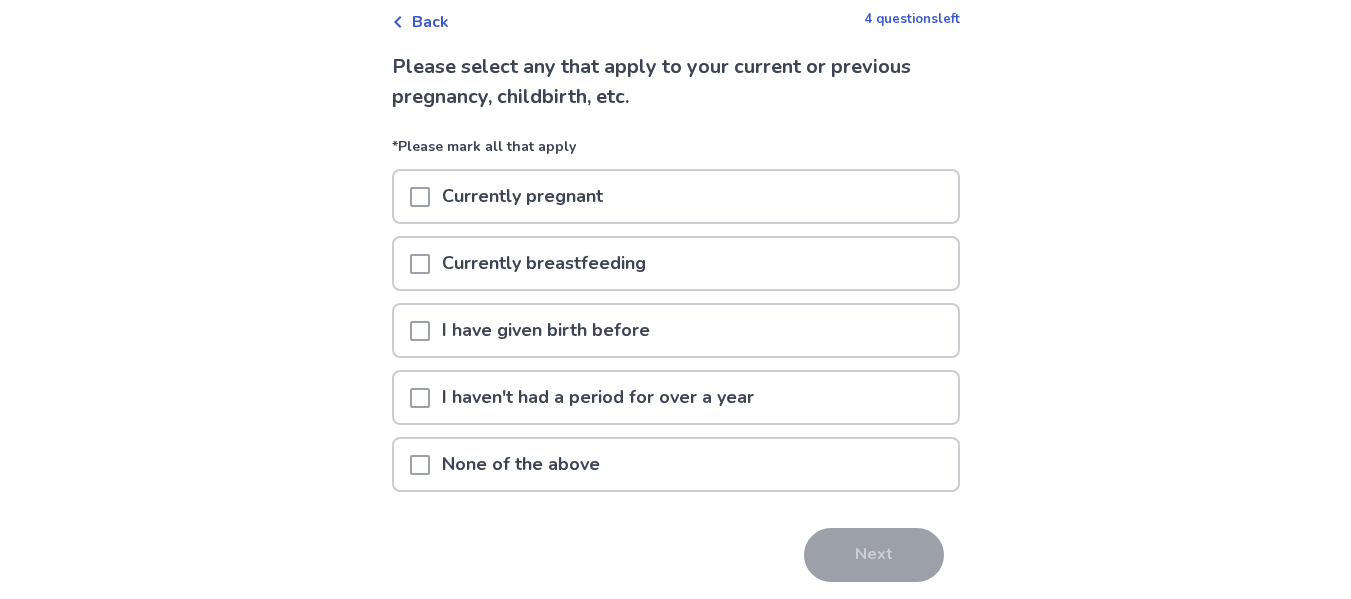 drag, startPoint x: 434, startPoint y: 468, endPoint x: 445, endPoint y: 472, distance: 11.7046995 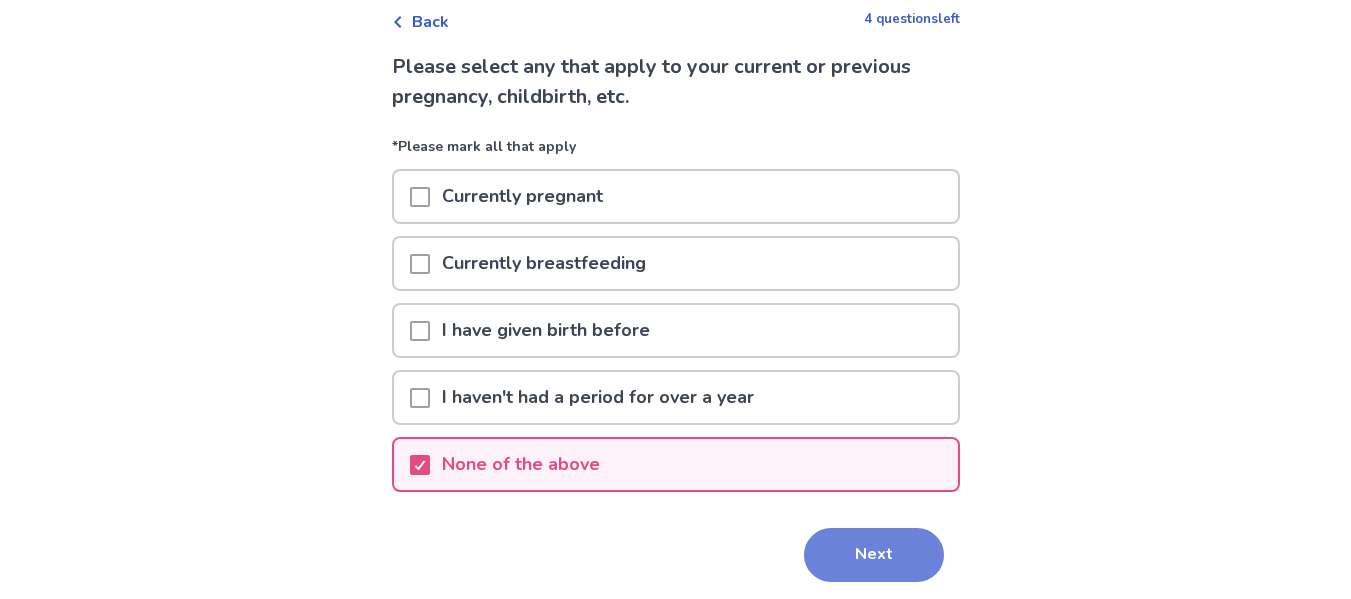 click on "Next" at bounding box center (874, 555) 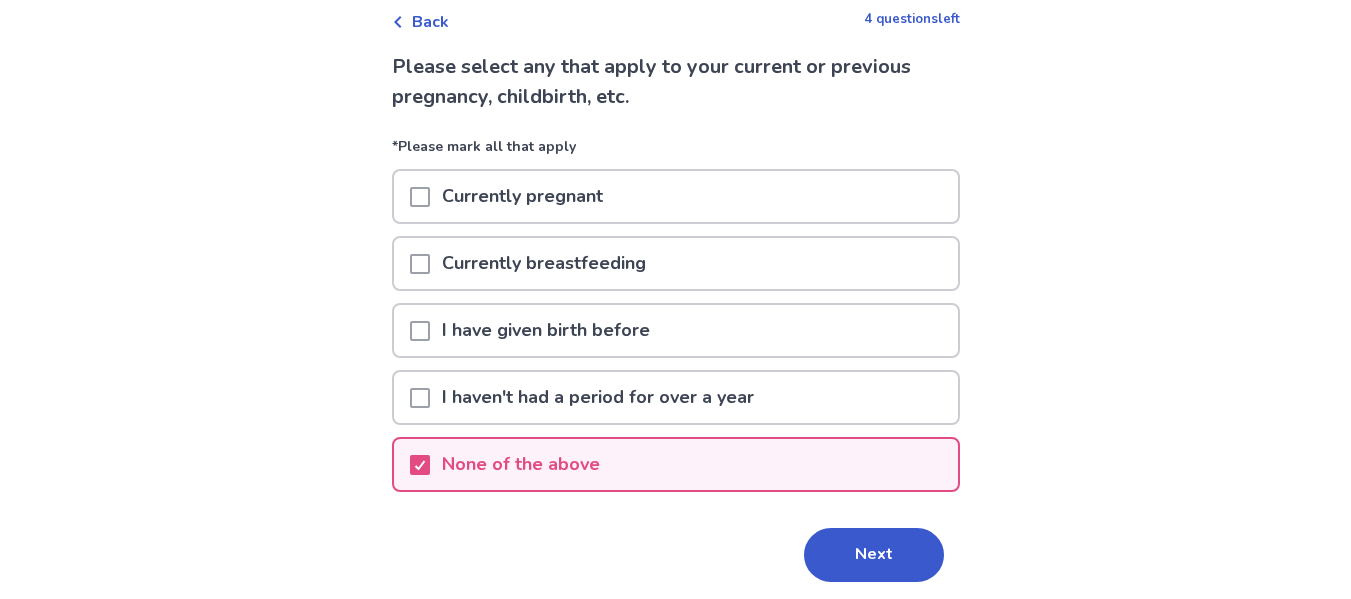 scroll, scrollTop: 0, scrollLeft: 0, axis: both 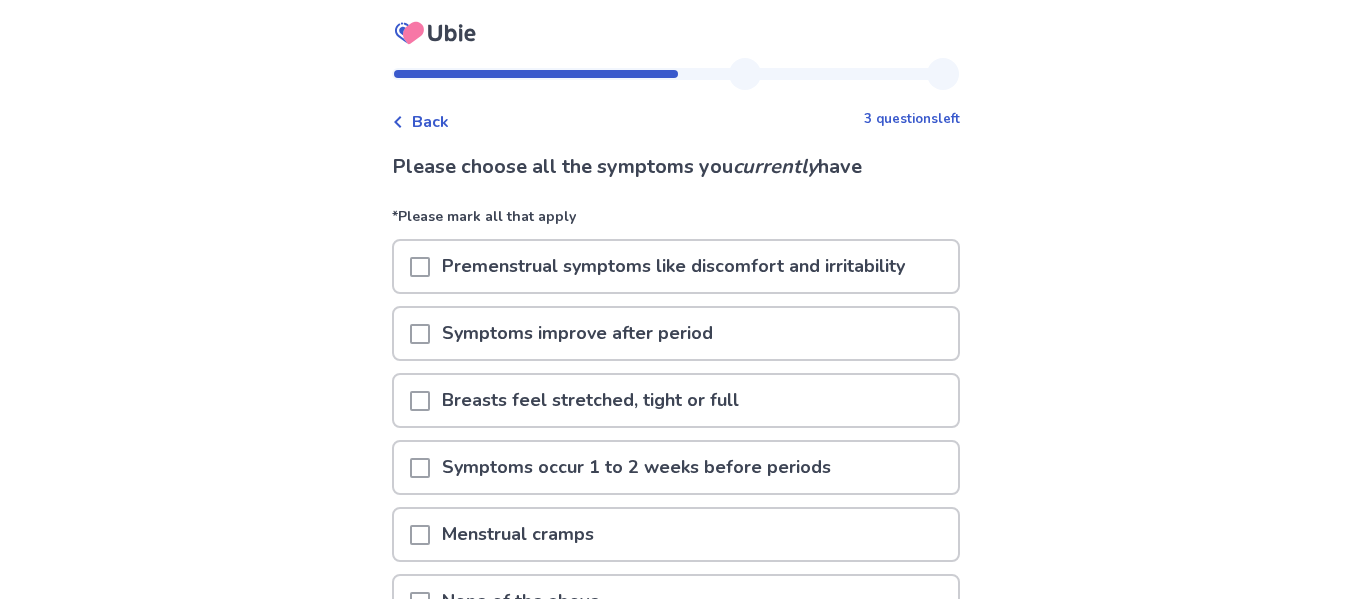 click at bounding box center [420, 334] 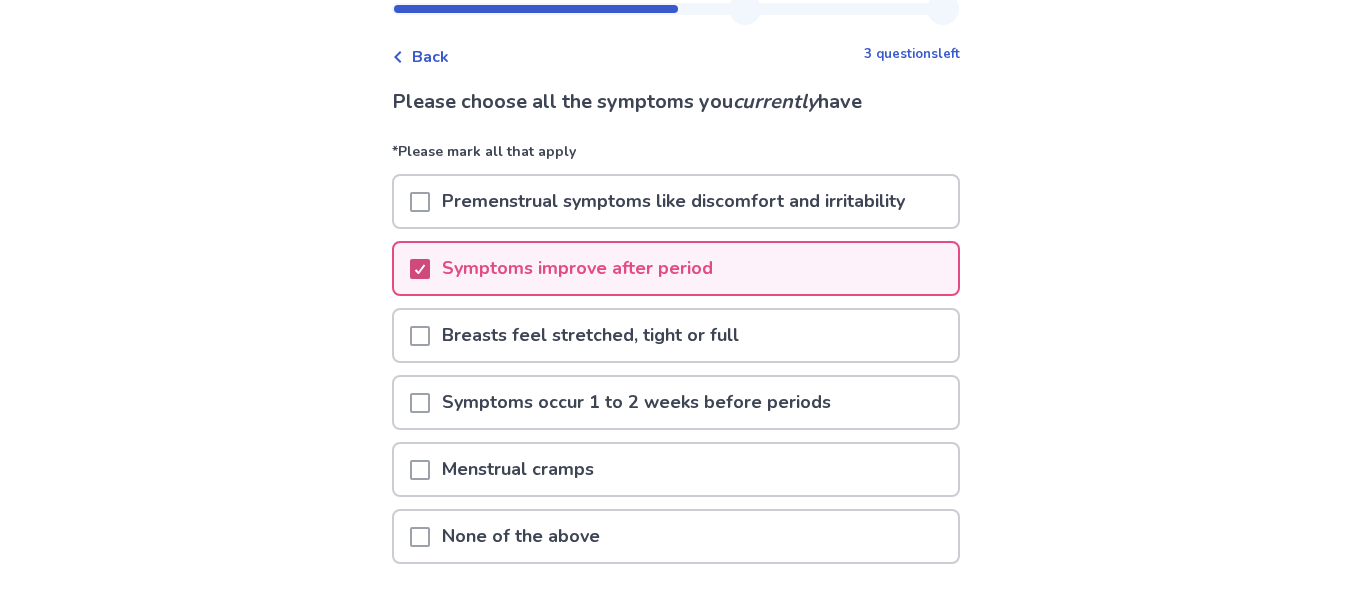 scroll, scrollTop: 100, scrollLeft: 0, axis: vertical 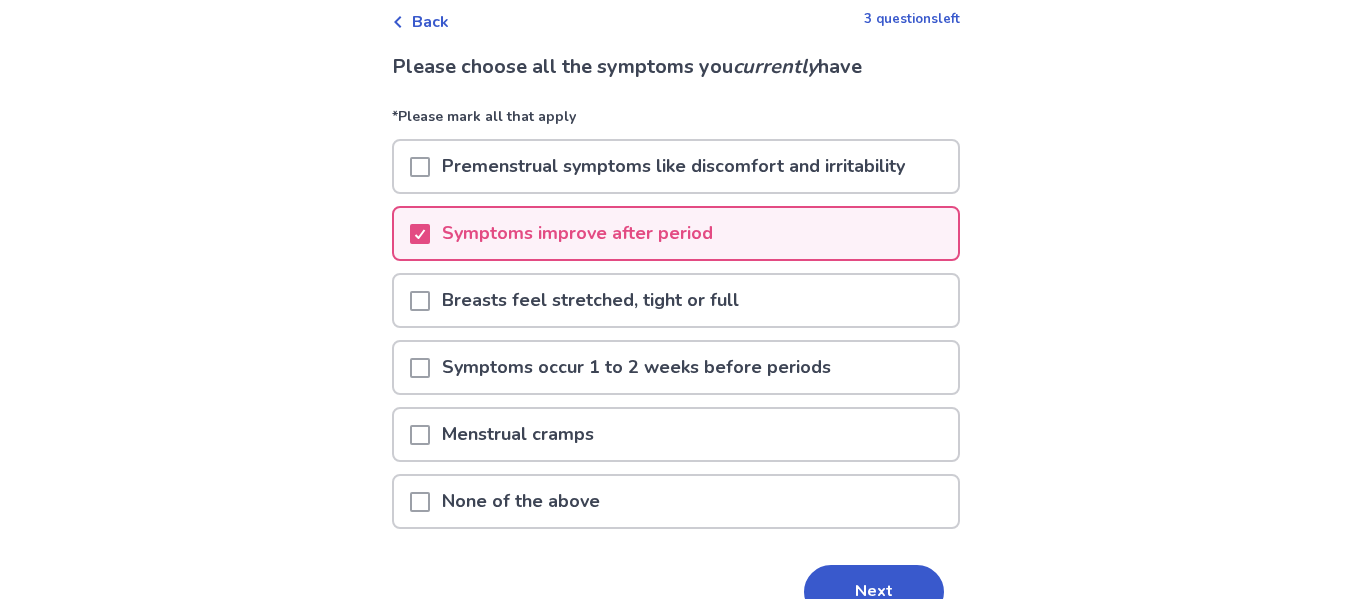 click at bounding box center (420, 501) 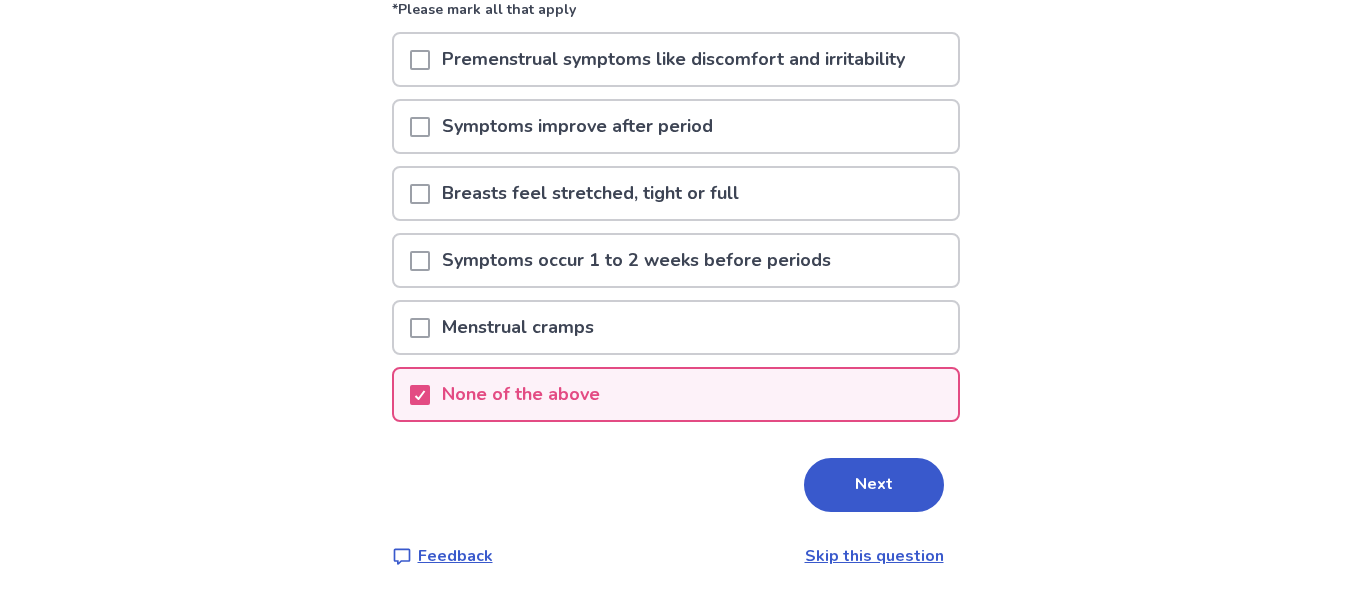 scroll, scrollTop: 208, scrollLeft: 0, axis: vertical 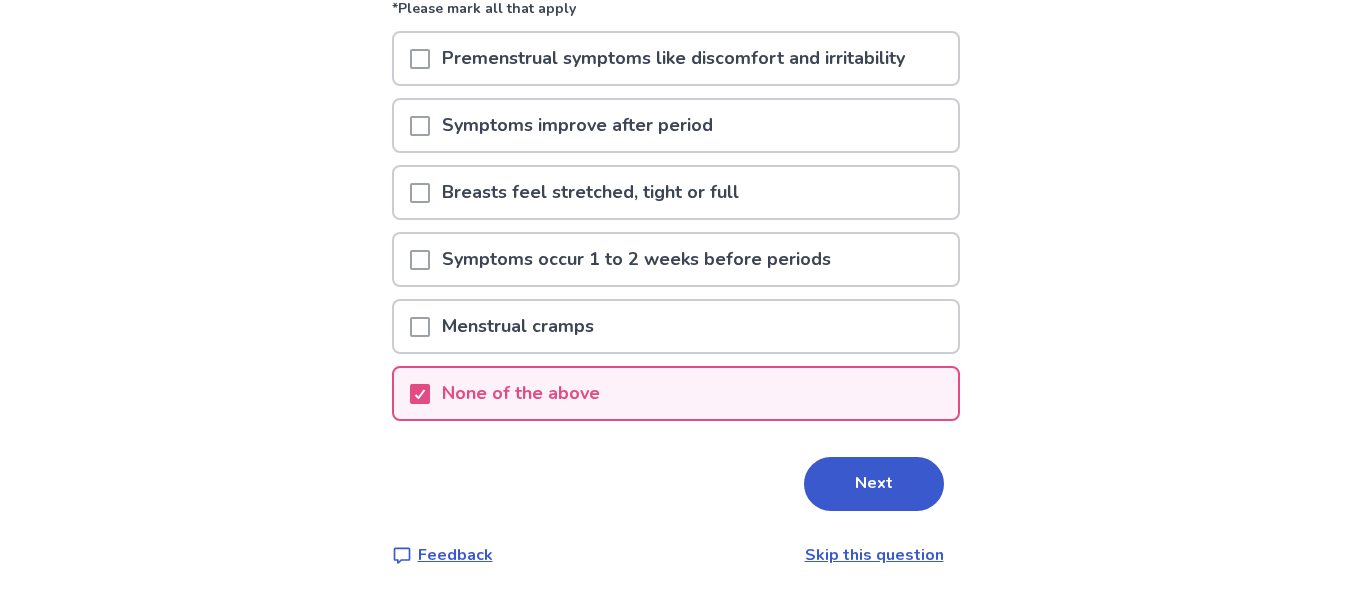 click on "Symptoms improve after period" at bounding box center (676, 125) 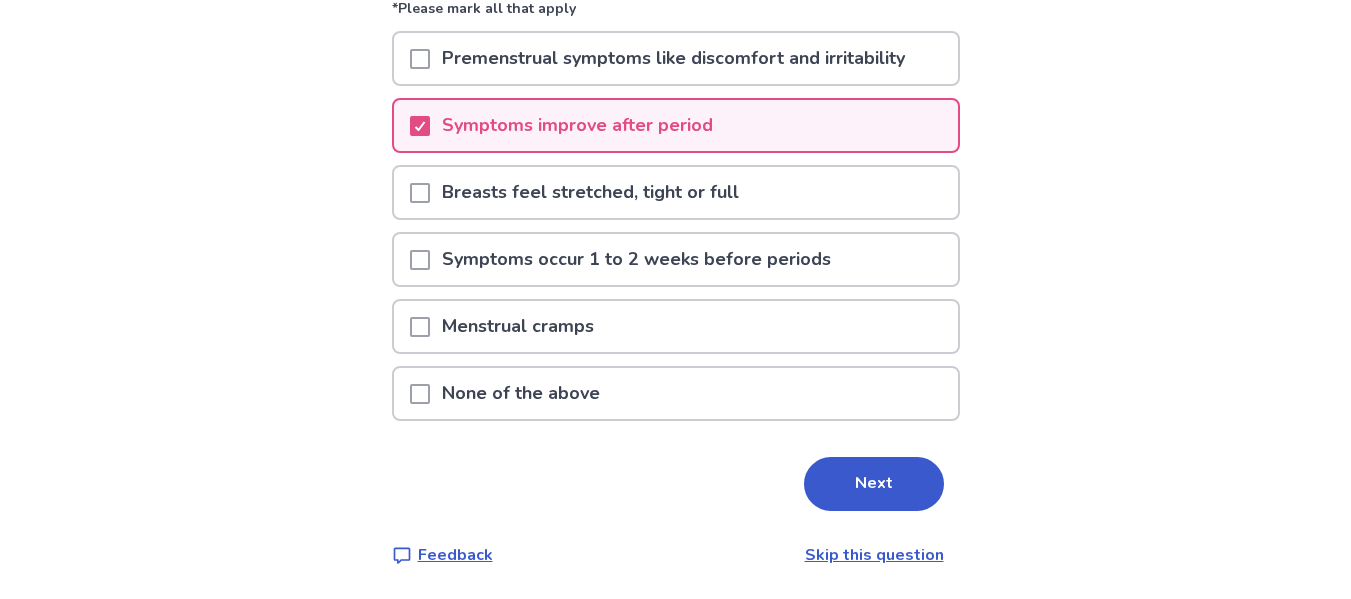 click on "Next" at bounding box center (874, 484) 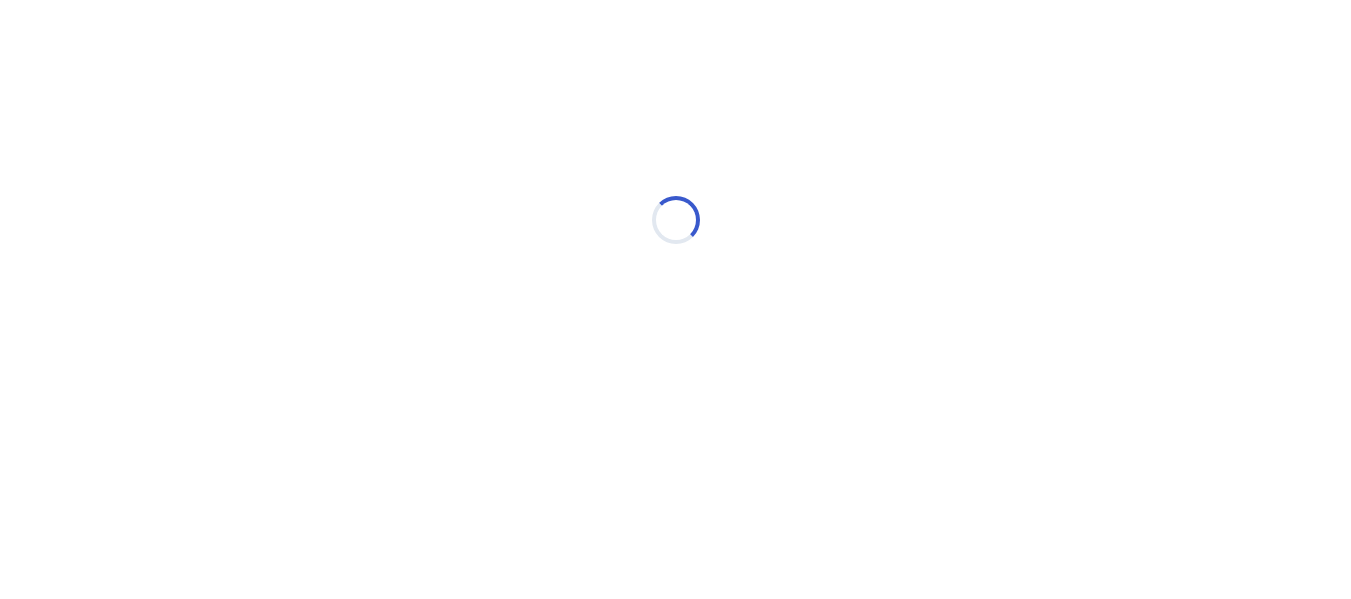 scroll, scrollTop: 0, scrollLeft: 0, axis: both 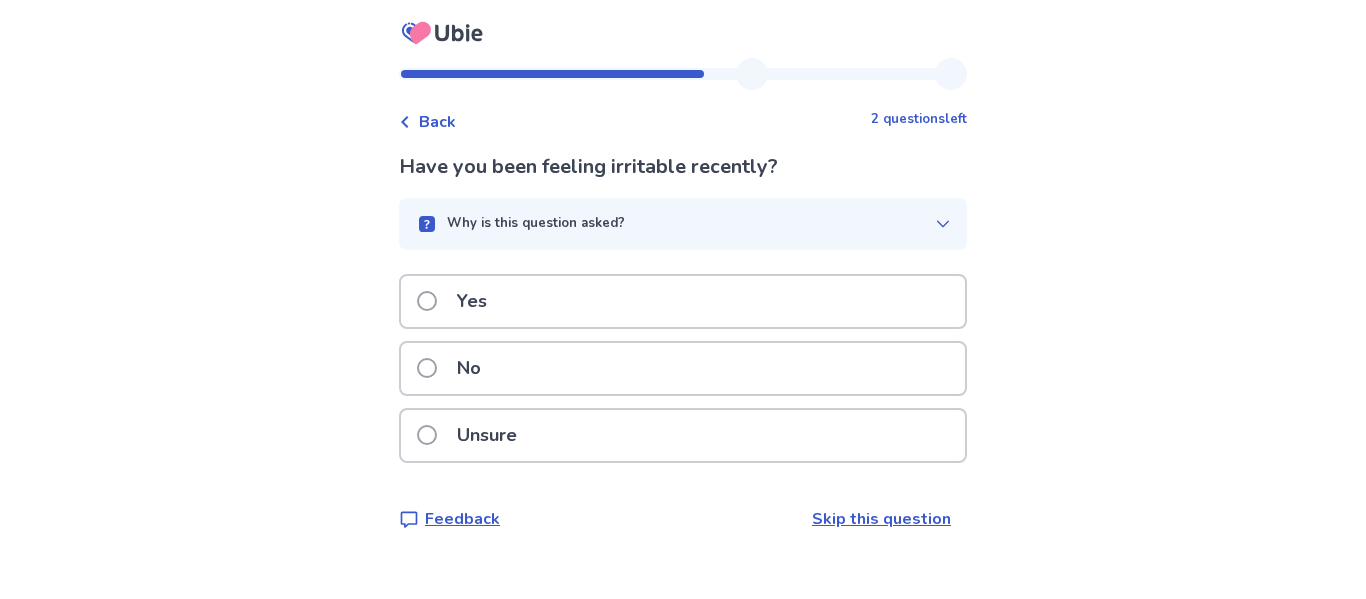 click on "Why is this question asked?" at bounding box center [683, 224] 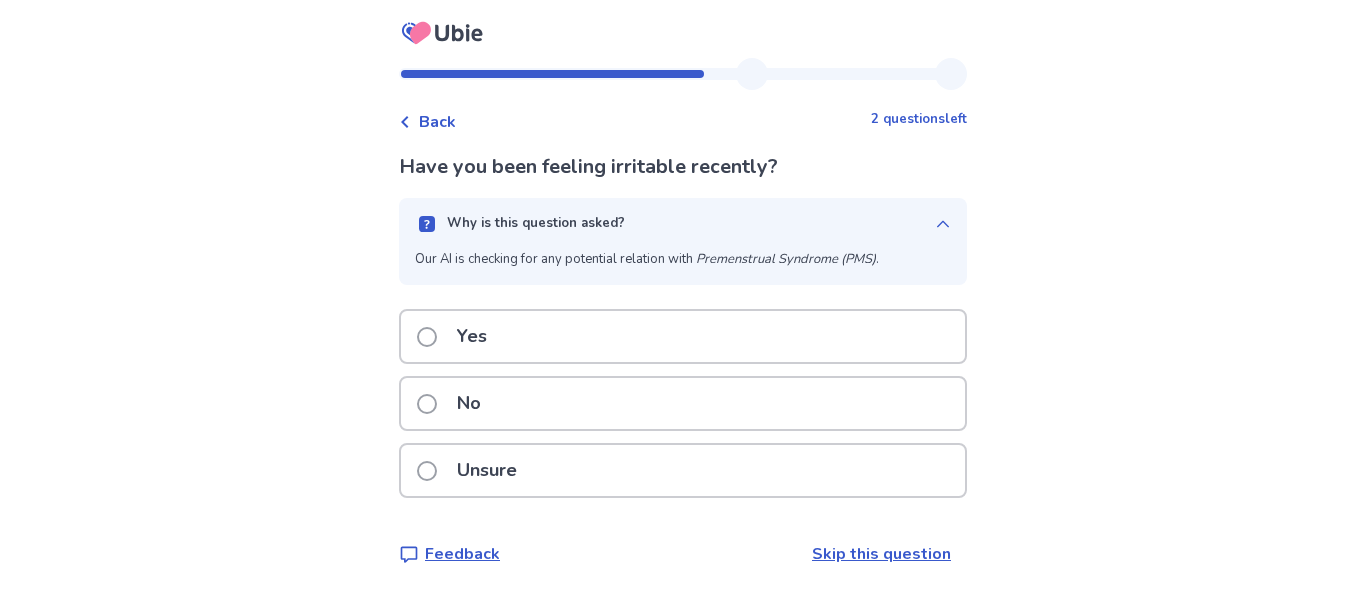 click at bounding box center (427, 404) 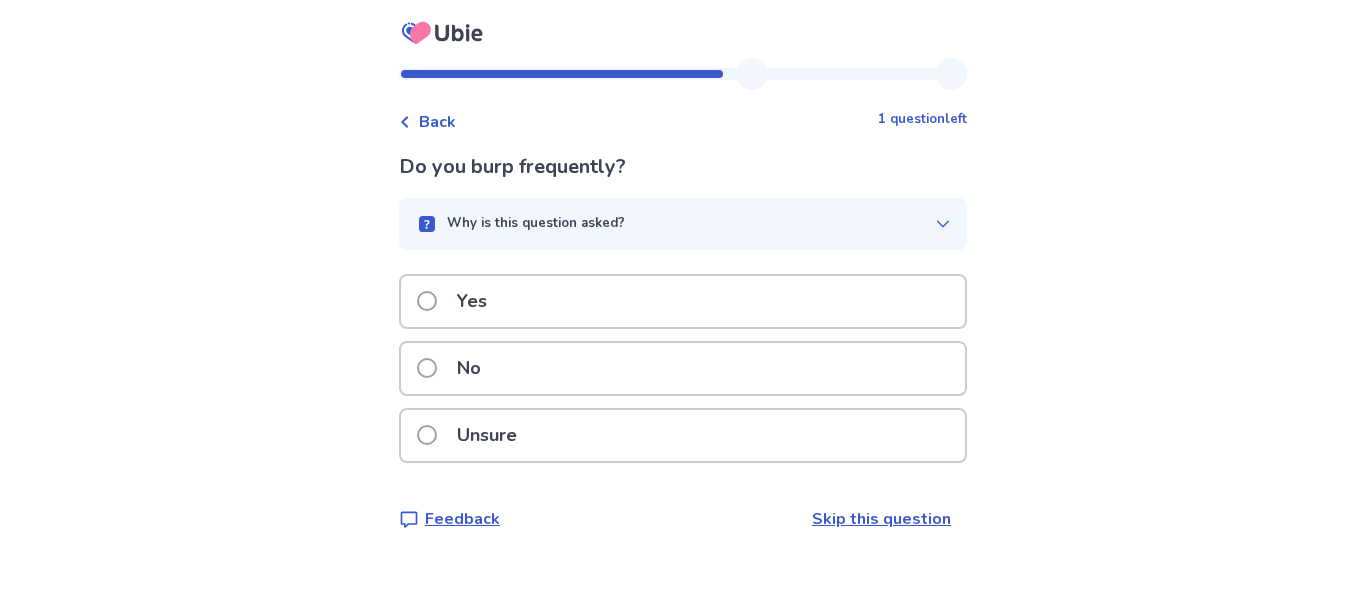 click on "Unsure" at bounding box center (683, 435) 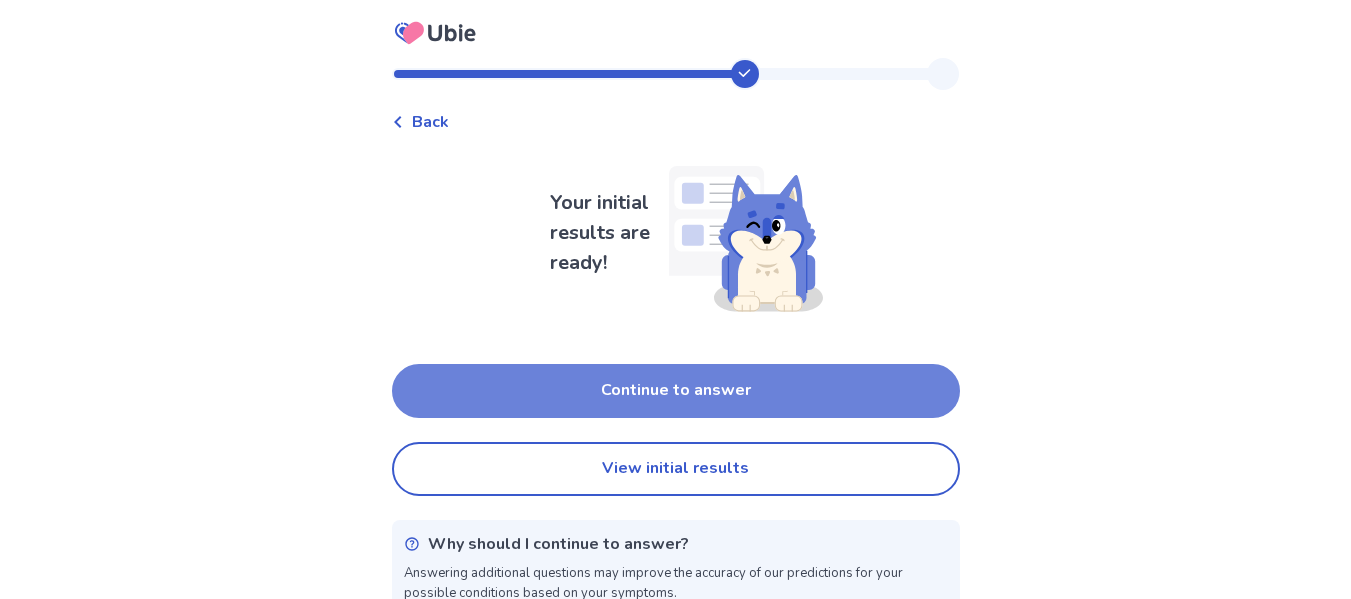 scroll, scrollTop: 32, scrollLeft: 0, axis: vertical 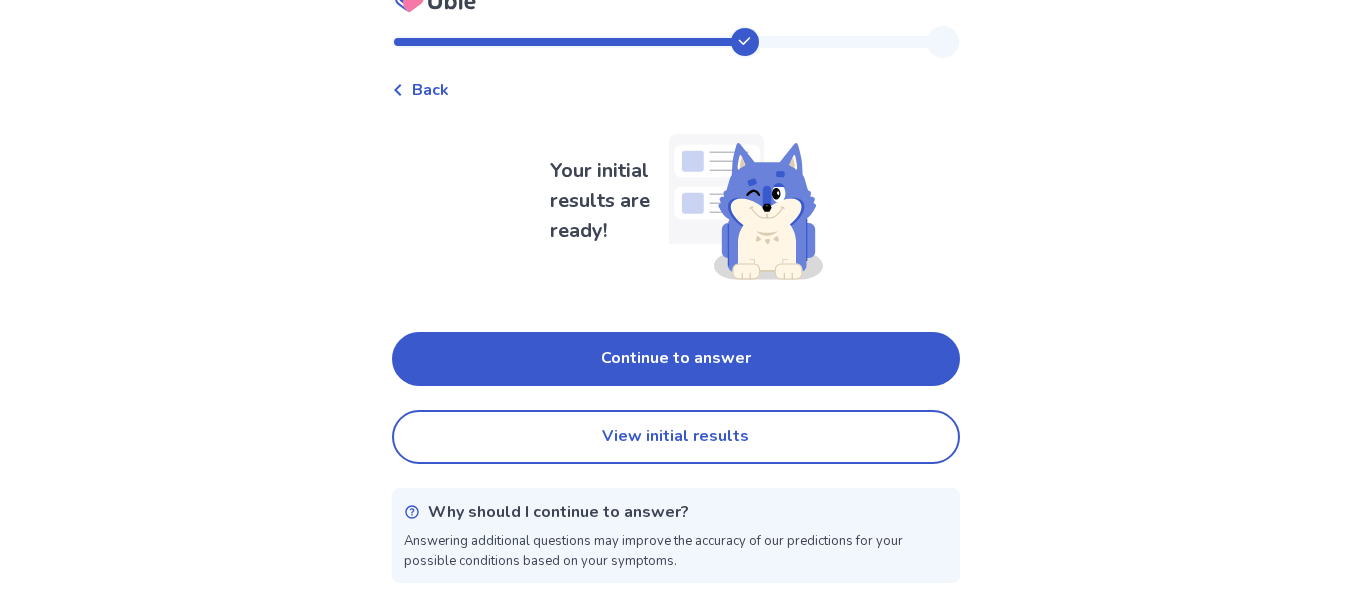 click on "View initial results" at bounding box center (676, 437) 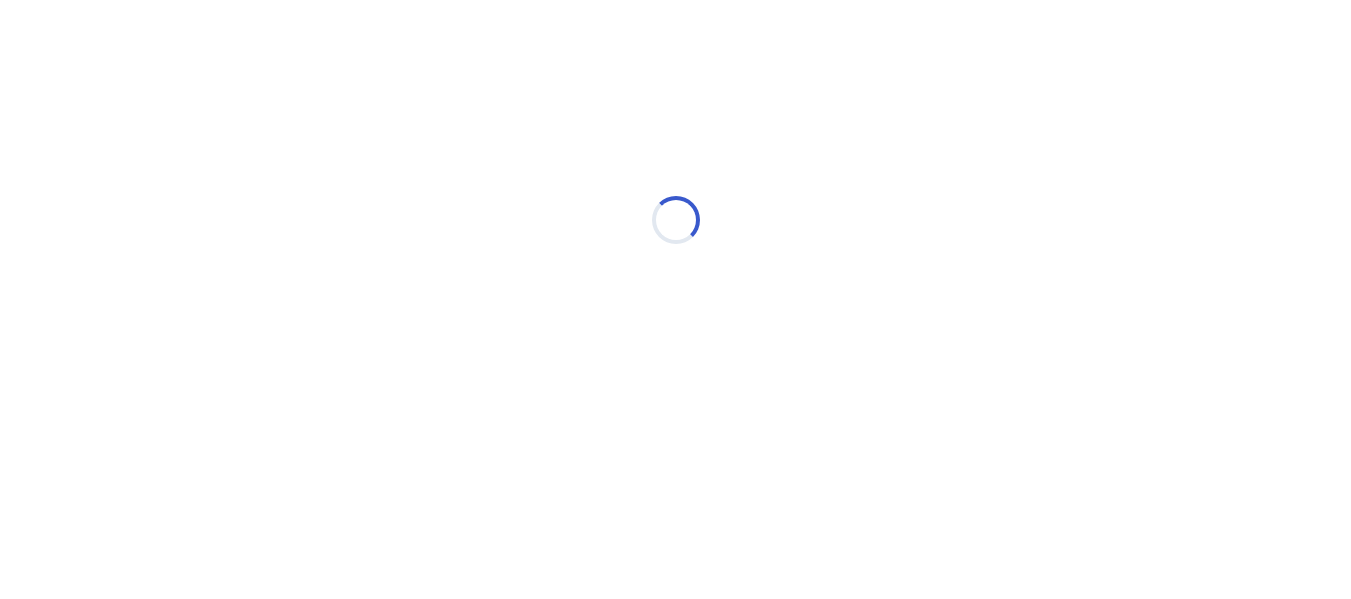scroll, scrollTop: 0, scrollLeft: 0, axis: both 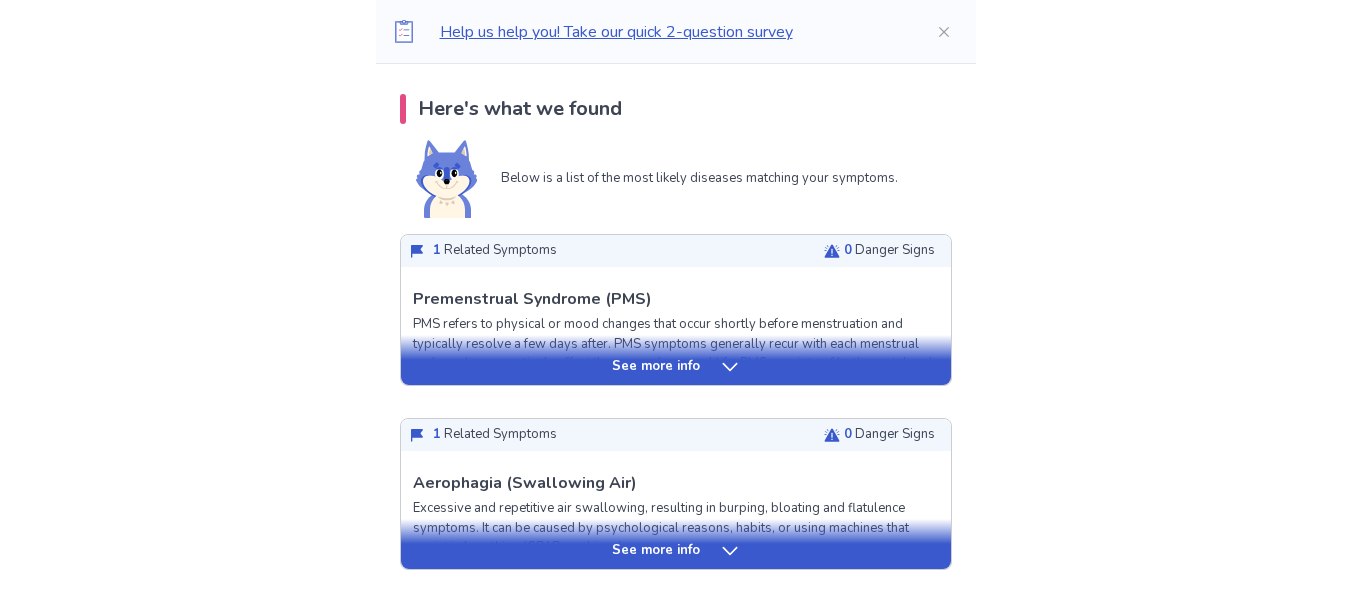 click on "See more info" at bounding box center [676, 367] 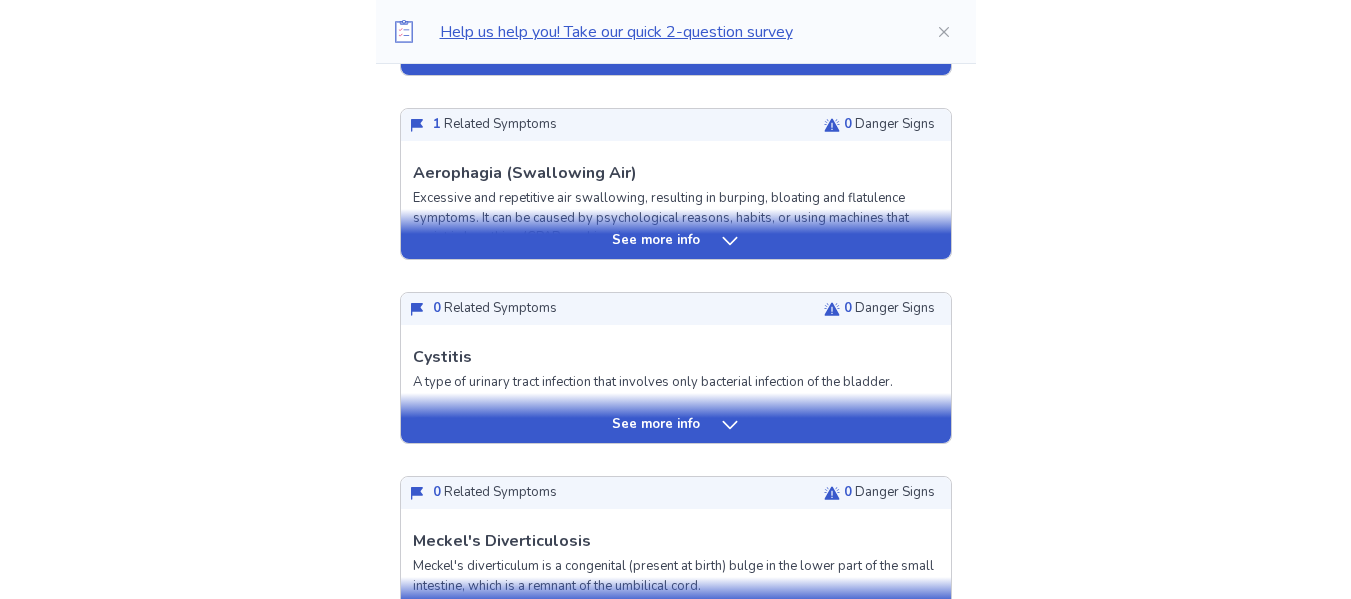 scroll, scrollTop: 2300, scrollLeft: 0, axis: vertical 